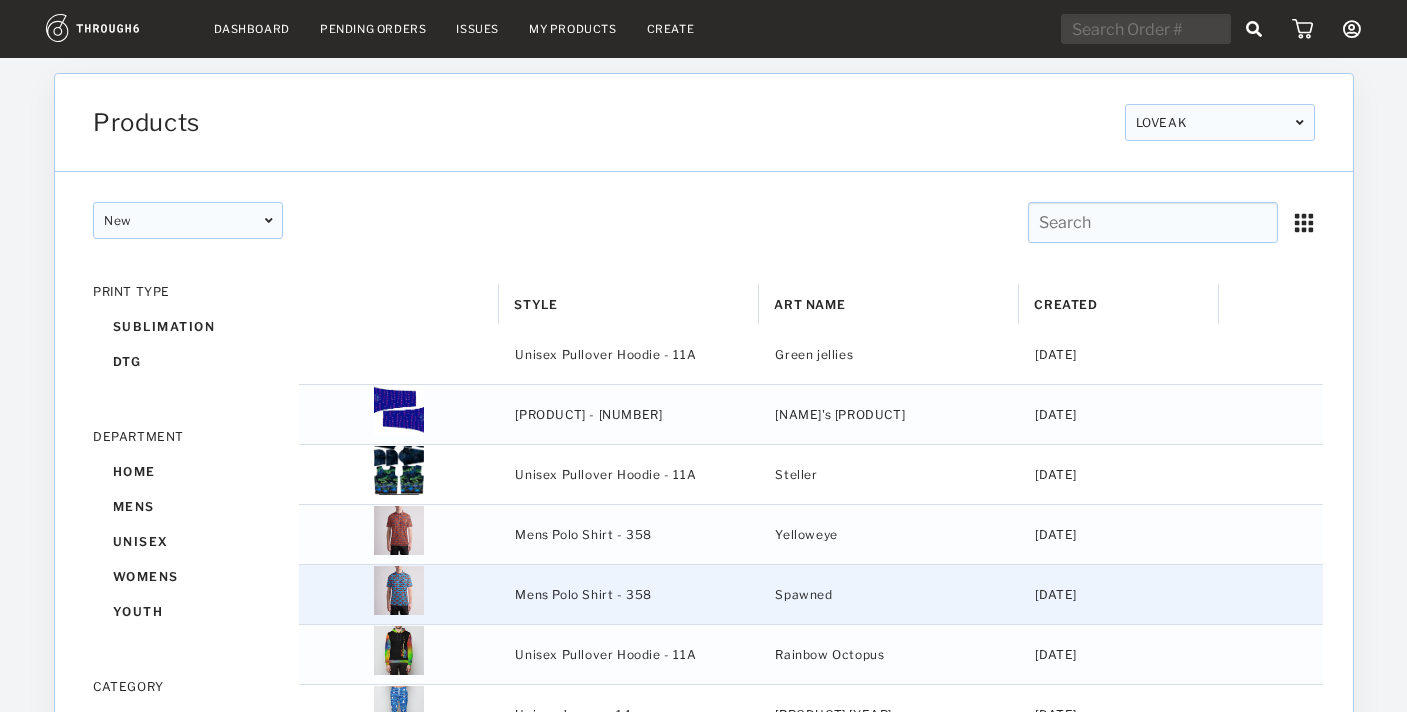 scroll, scrollTop: 0, scrollLeft: 0, axis: both 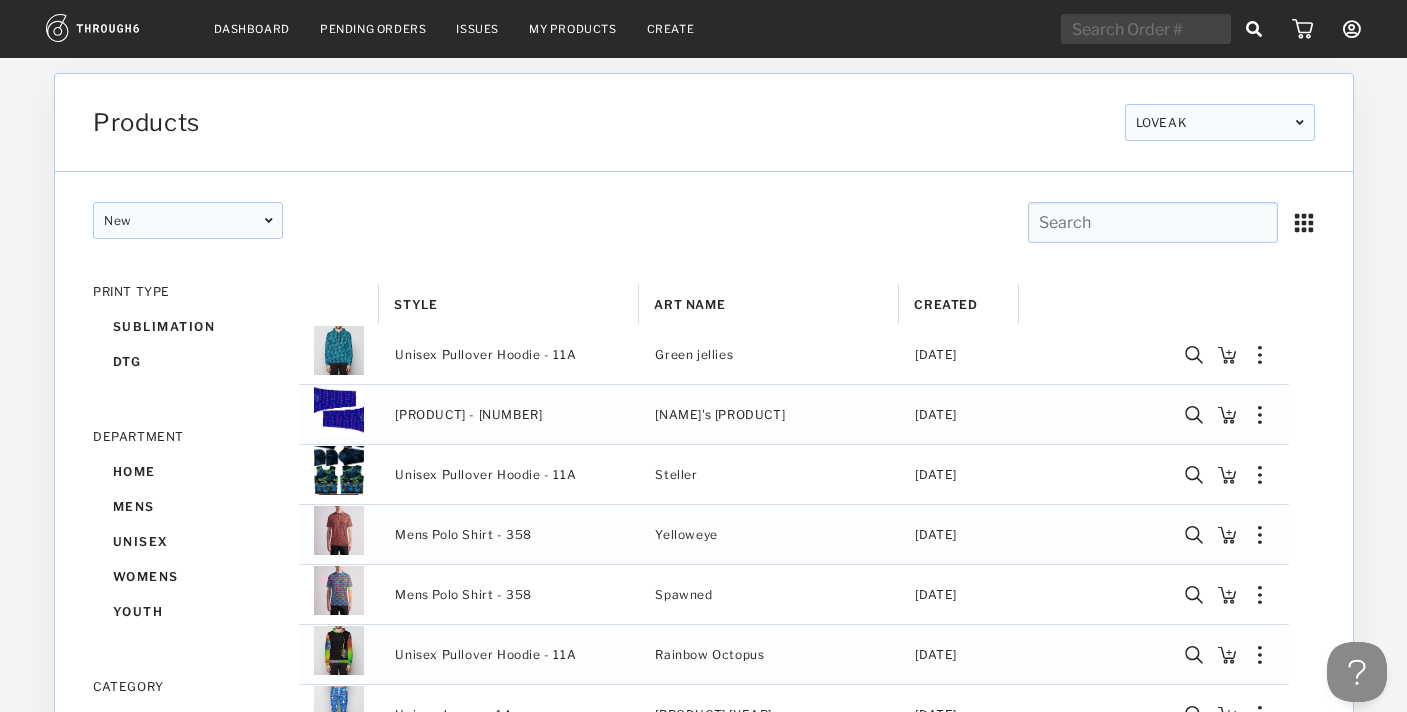 click on "Dashboard" at bounding box center (252, 29) 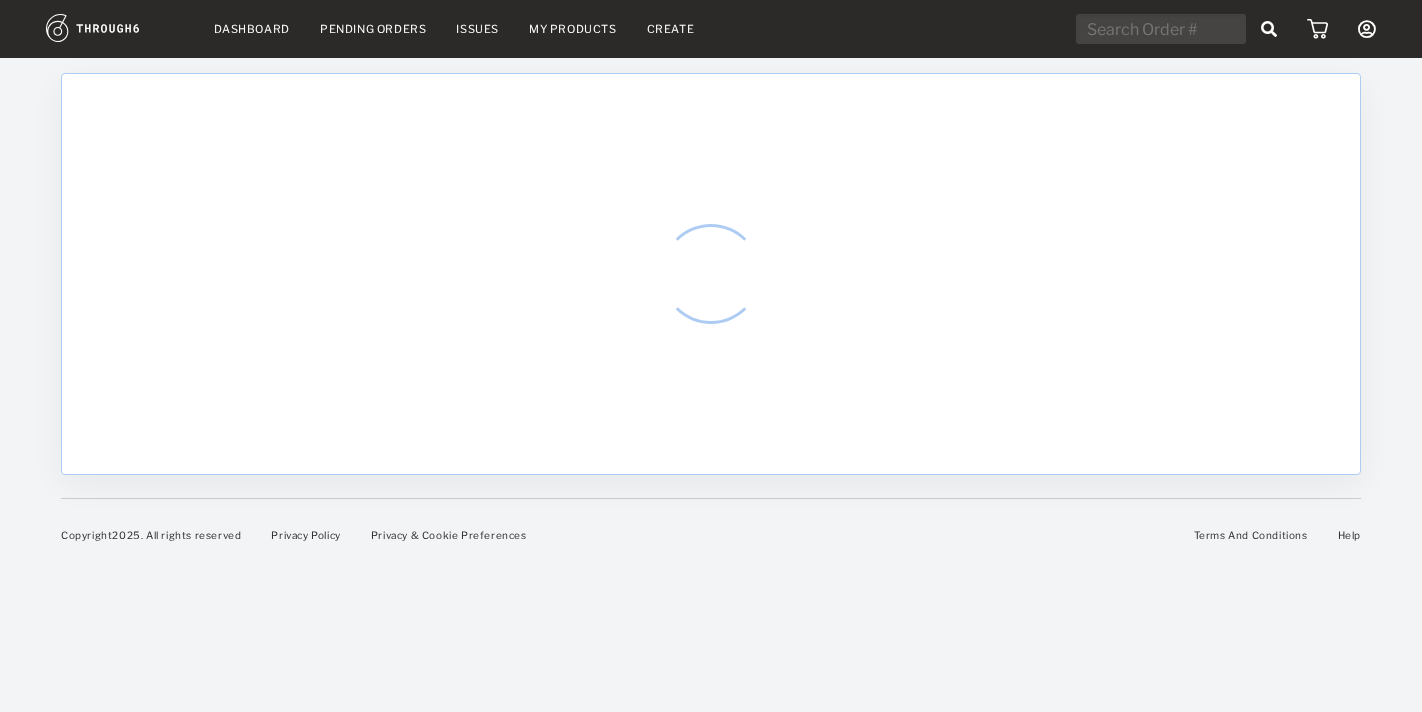 scroll, scrollTop: 0, scrollLeft: 0, axis: both 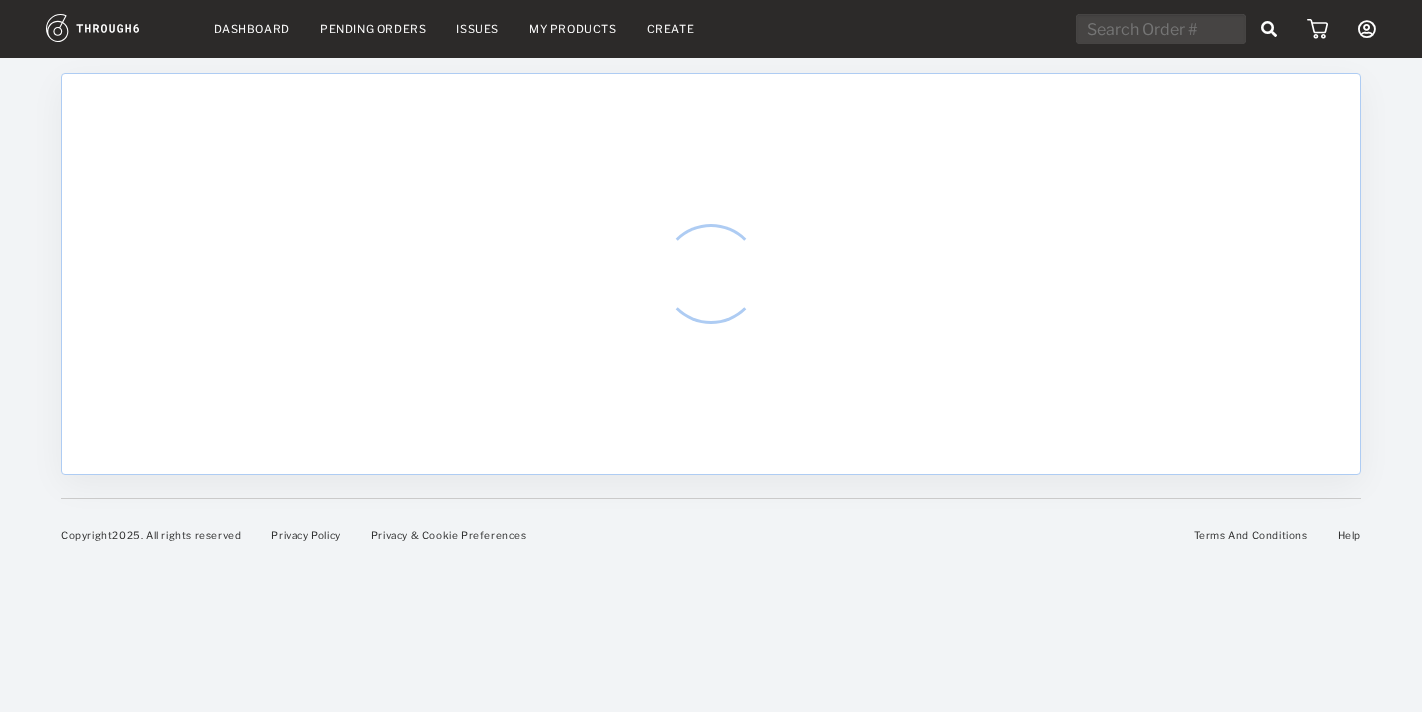 select on "7" 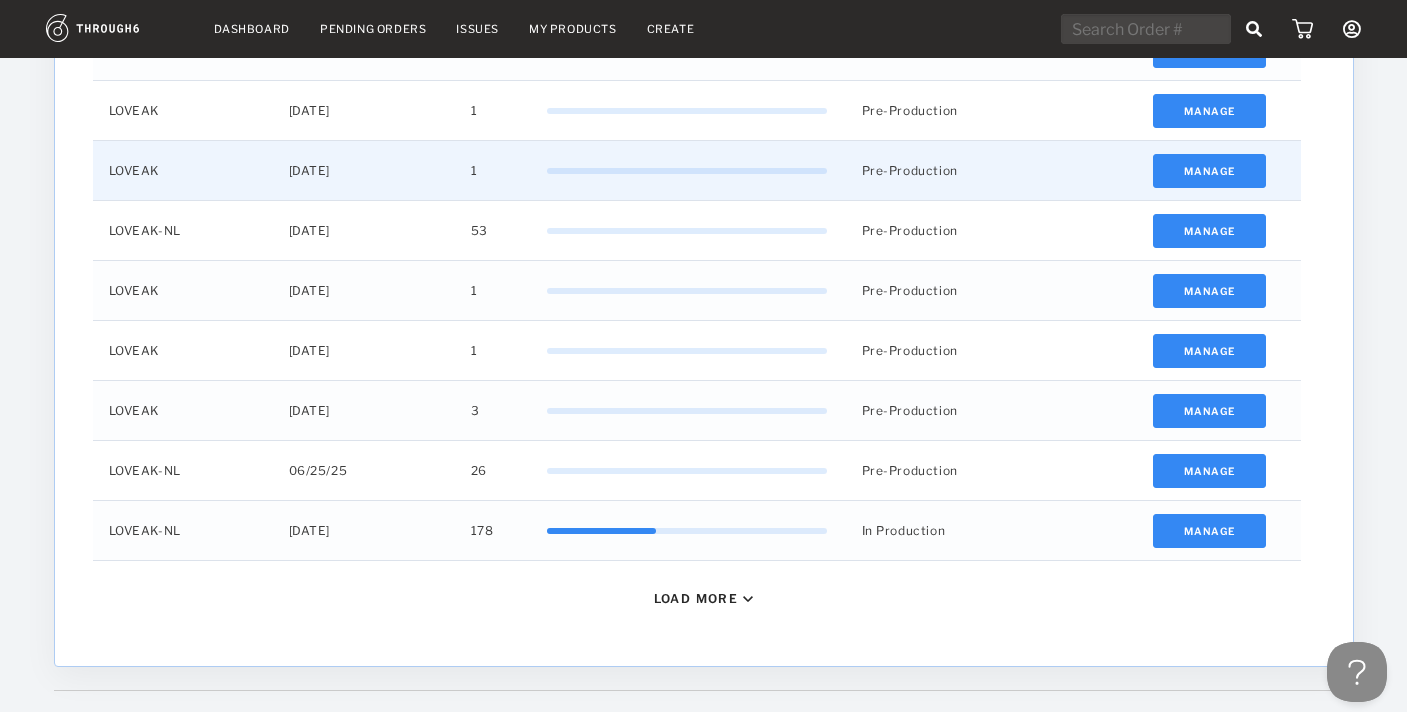 scroll, scrollTop: 833, scrollLeft: 0, axis: vertical 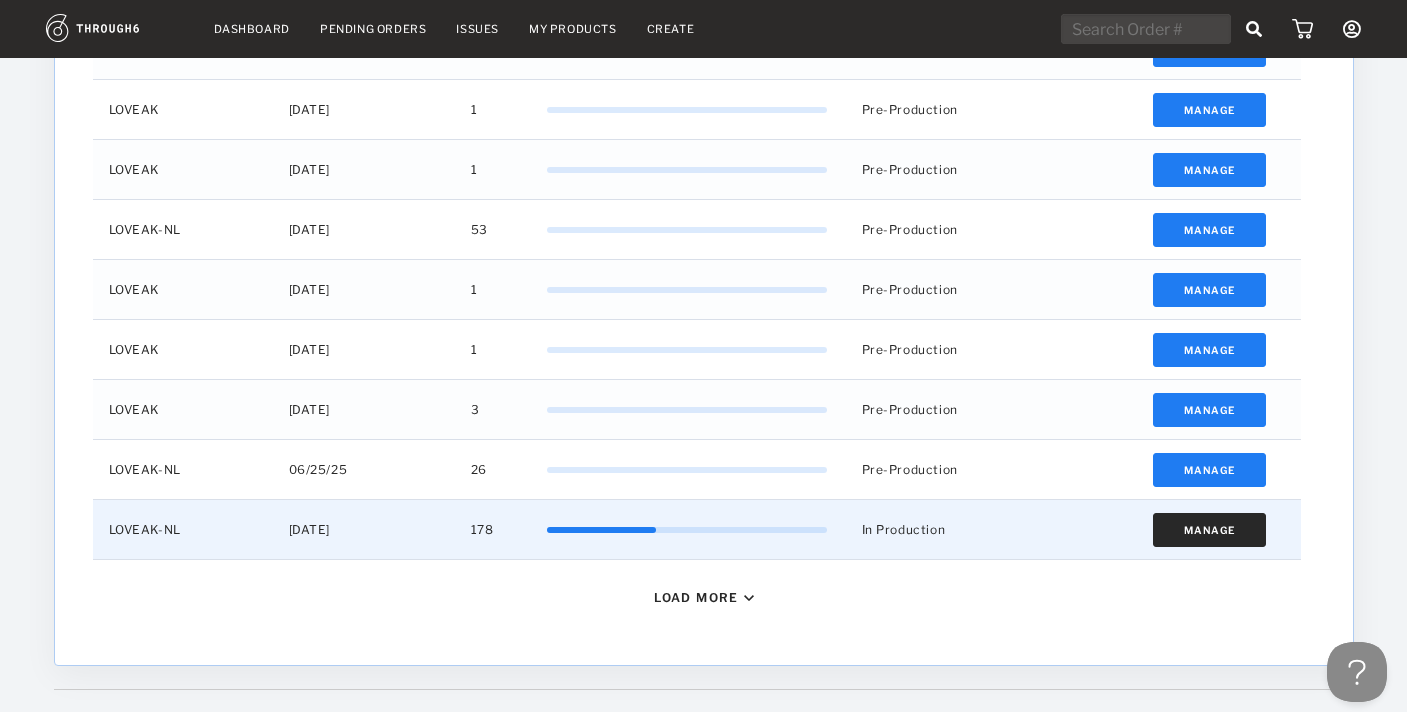 click on "Manage" at bounding box center (1209, 530) 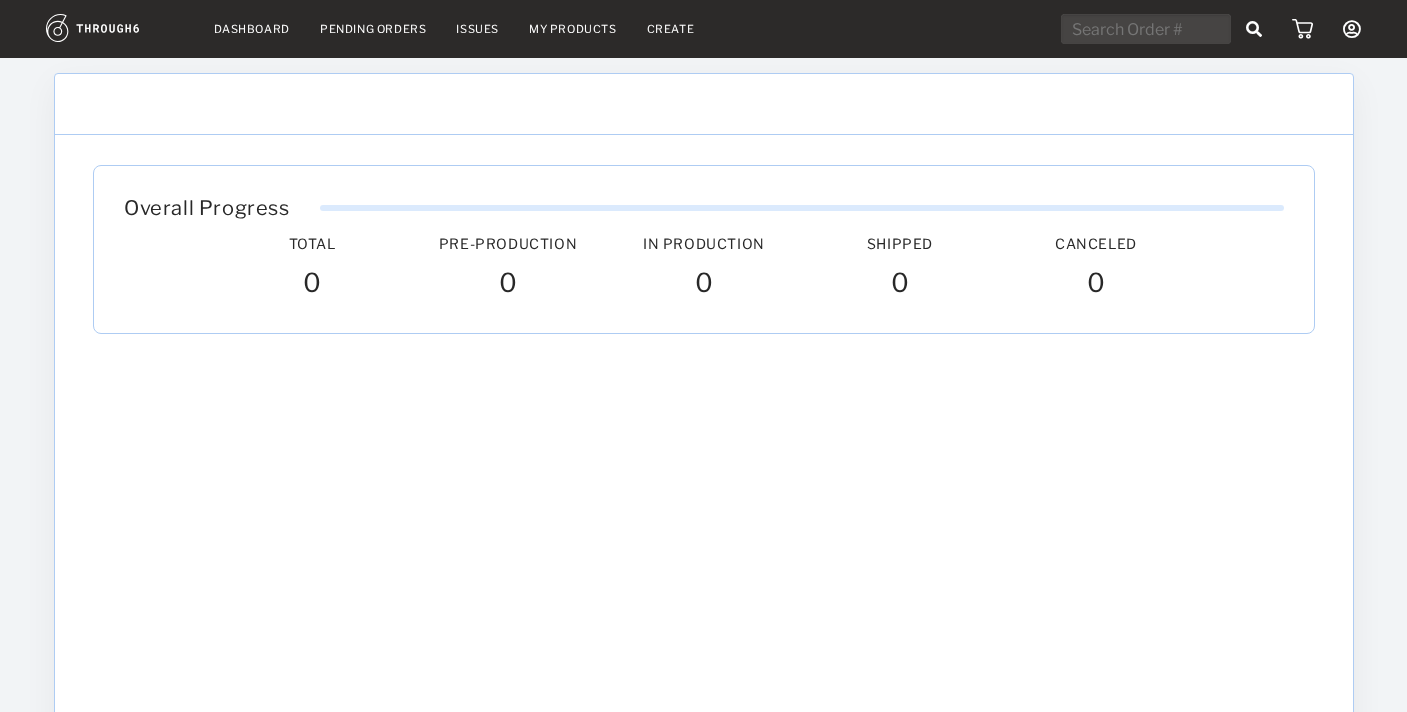 scroll, scrollTop: 0, scrollLeft: 0, axis: both 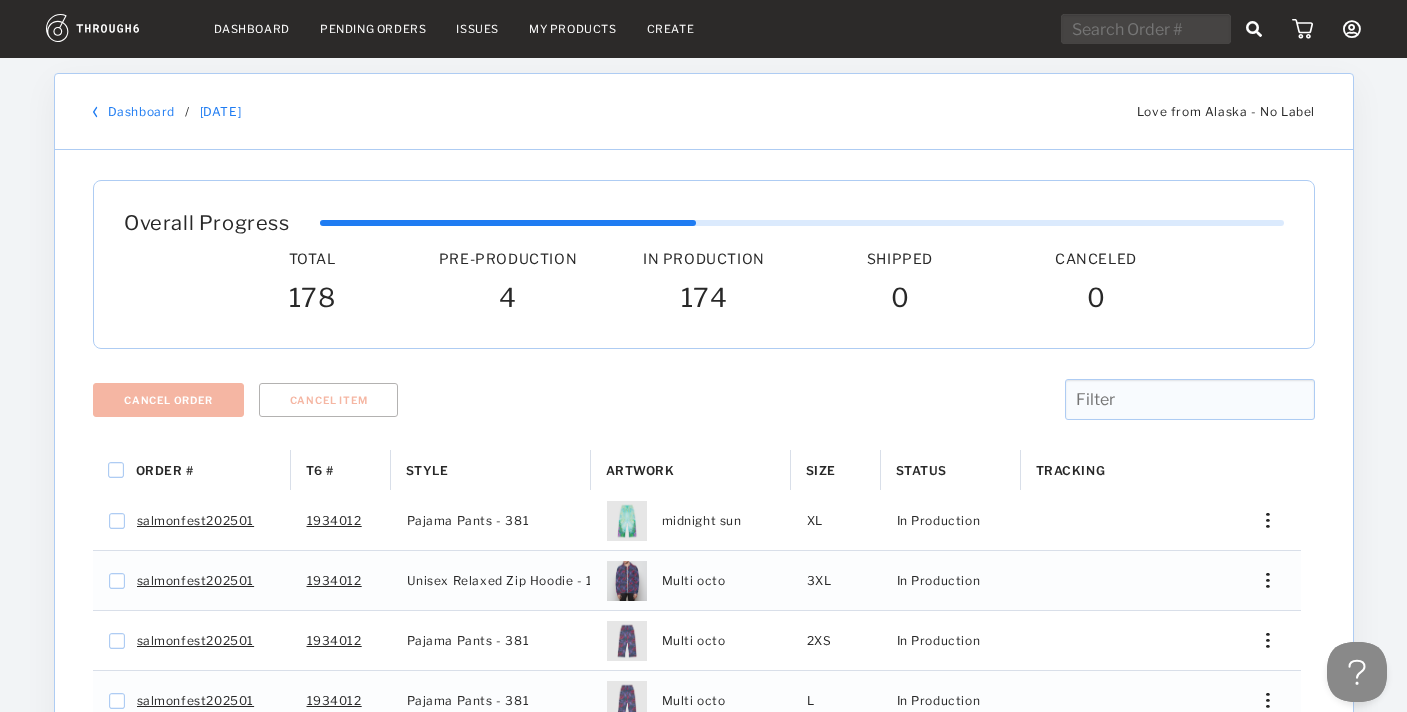 click on "Artwork" at bounding box center (691, 470) 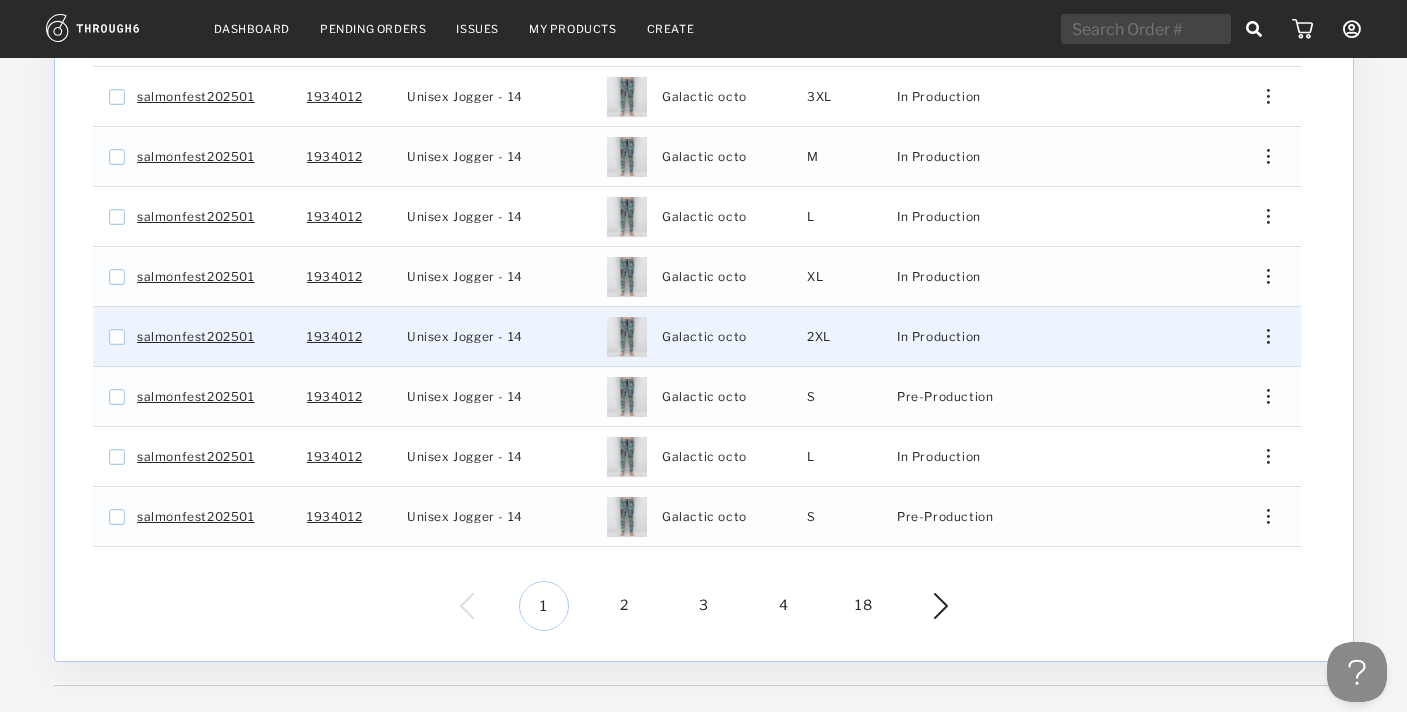 scroll, scrollTop: 0, scrollLeft: 0, axis: both 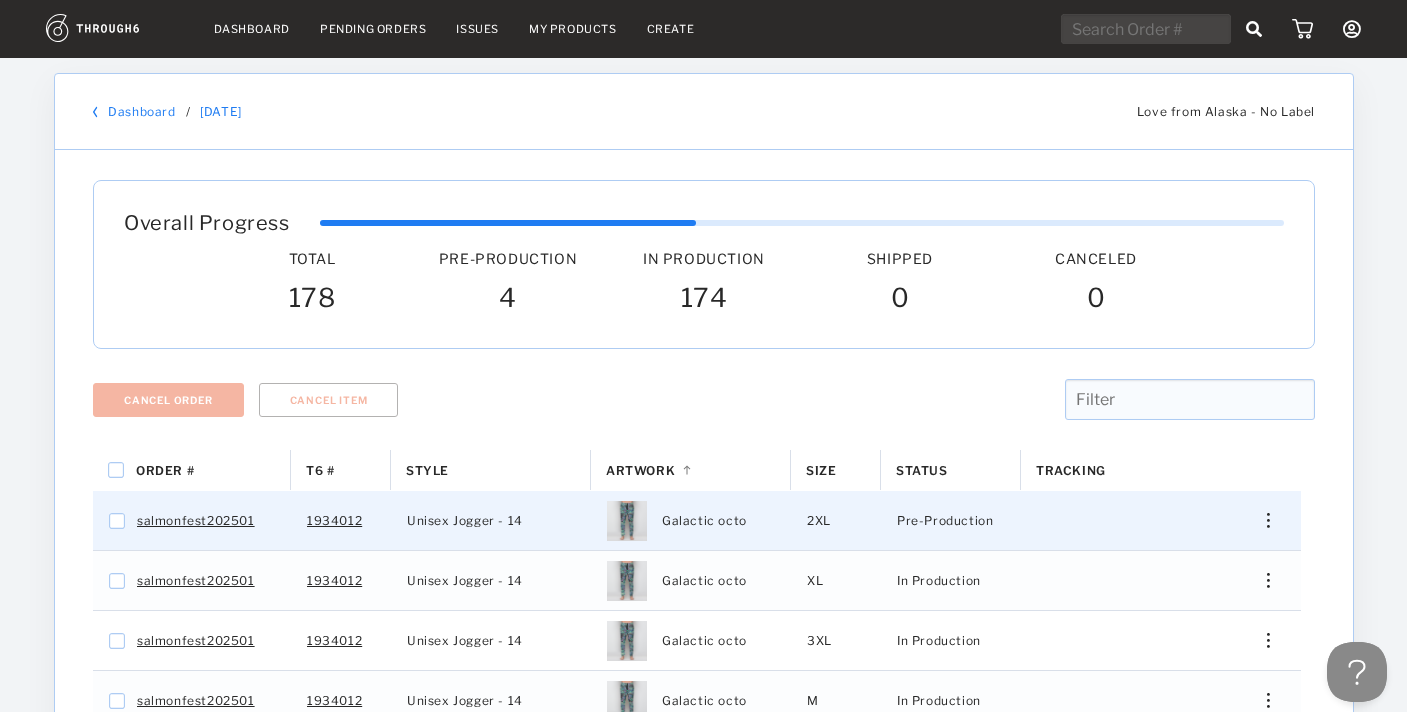 click on "Edit Shipping Edit Size Reorder View History View Product" at bounding box center (1261, 520) 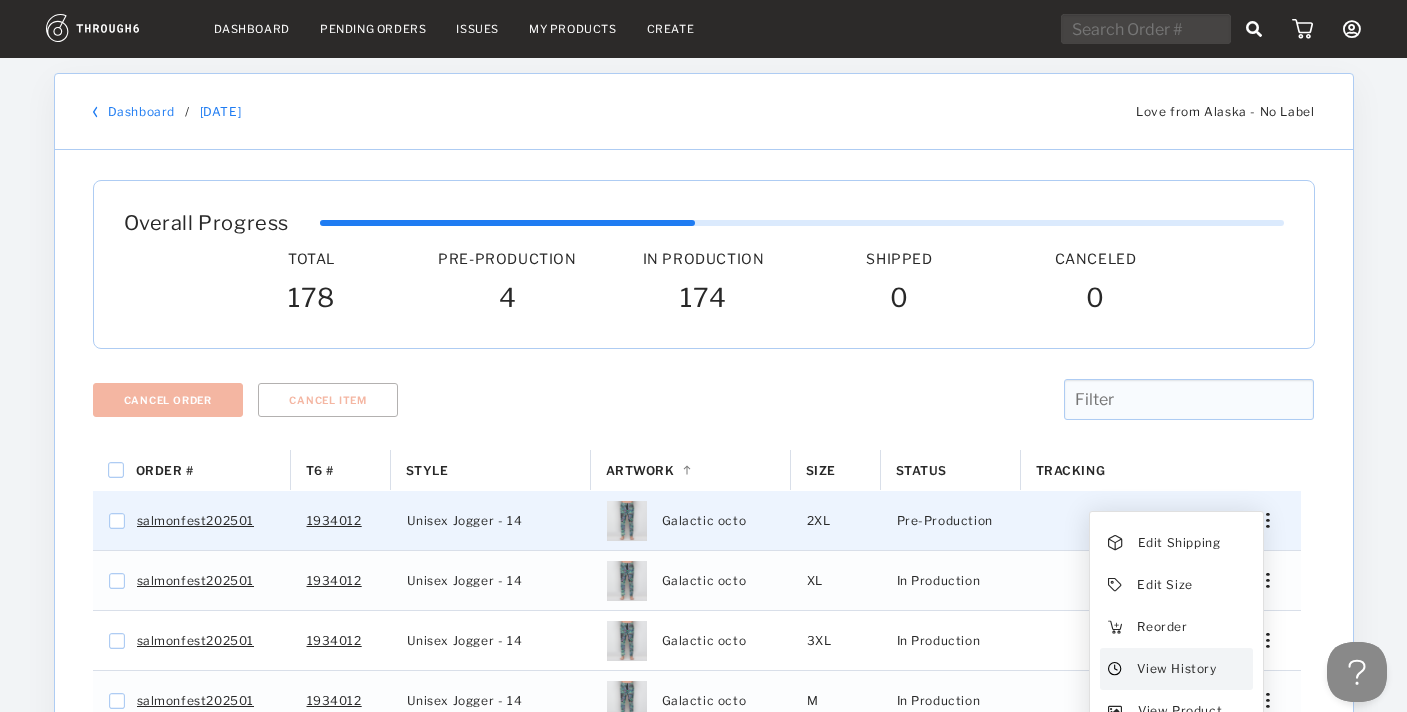 click on "View History" at bounding box center (1176, 669) 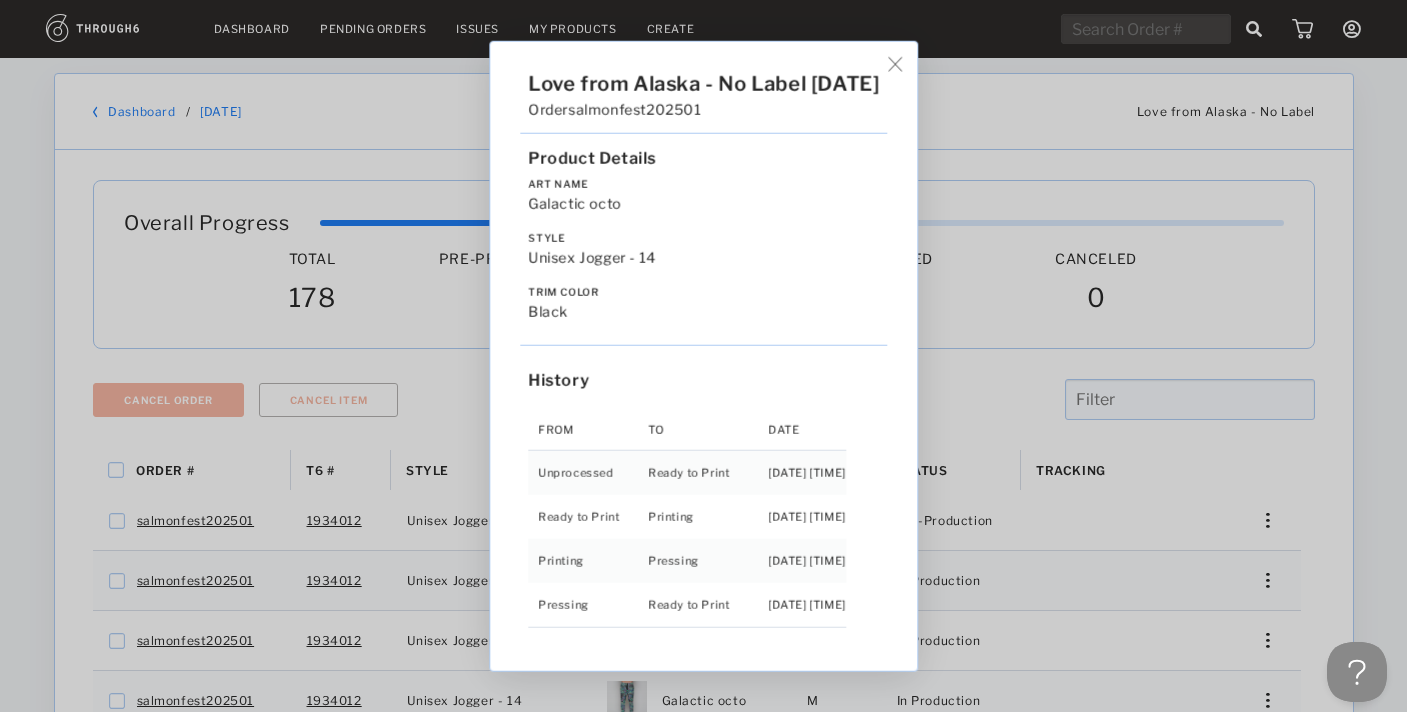 click on "Love from Alaska - No Label   06/19/25 Order  salmonfest202501 Product Details Art Name Galactic octo Style Unisex Jogger - 14 Trim Color black History From To Date Unprocessed Ready to Print 6/19/25 10:29:14 PM Ready to Print Printing 6/27/25 9:55:57 AM Printing Pressing 7/01/25 11:25:36 PM Pressing Ready to Print 7/02/25 4:15:34 PM" at bounding box center (703, 356) 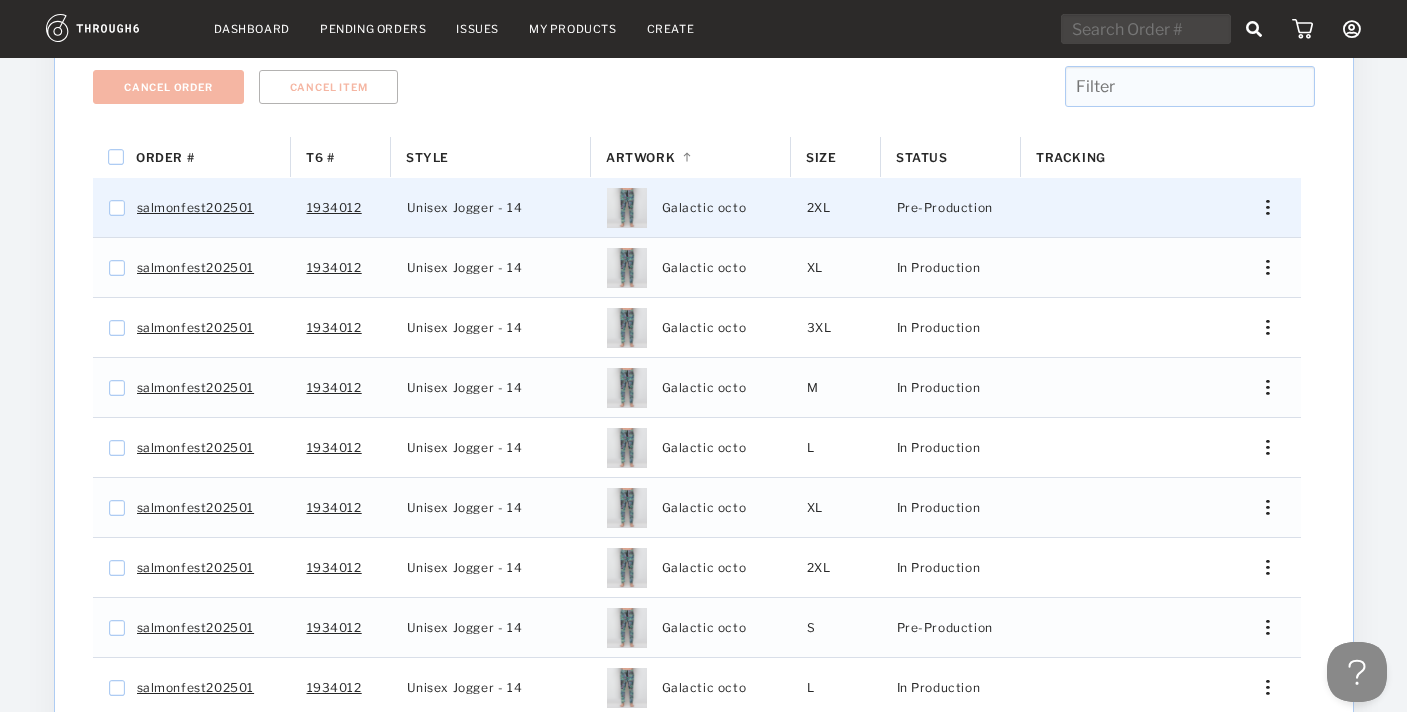 scroll, scrollTop: 582, scrollLeft: 0, axis: vertical 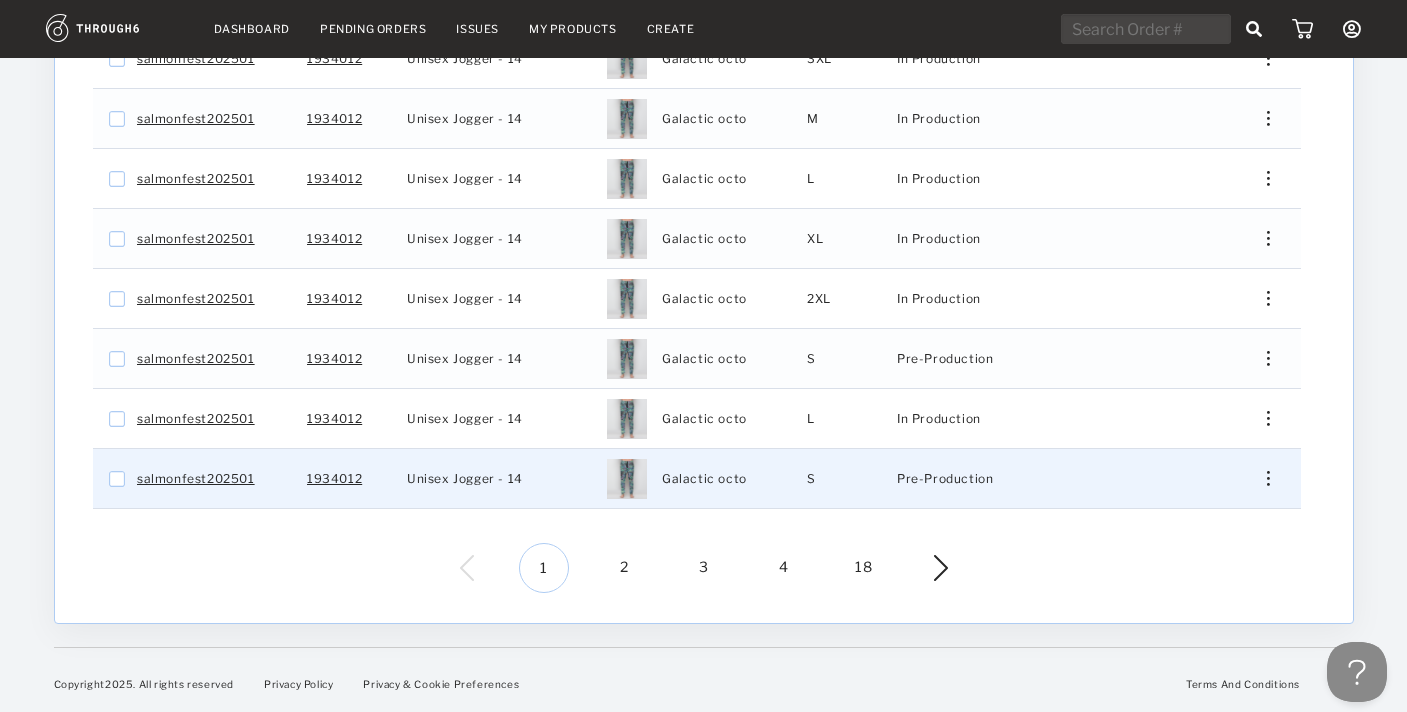 click at bounding box center [1260, 478] 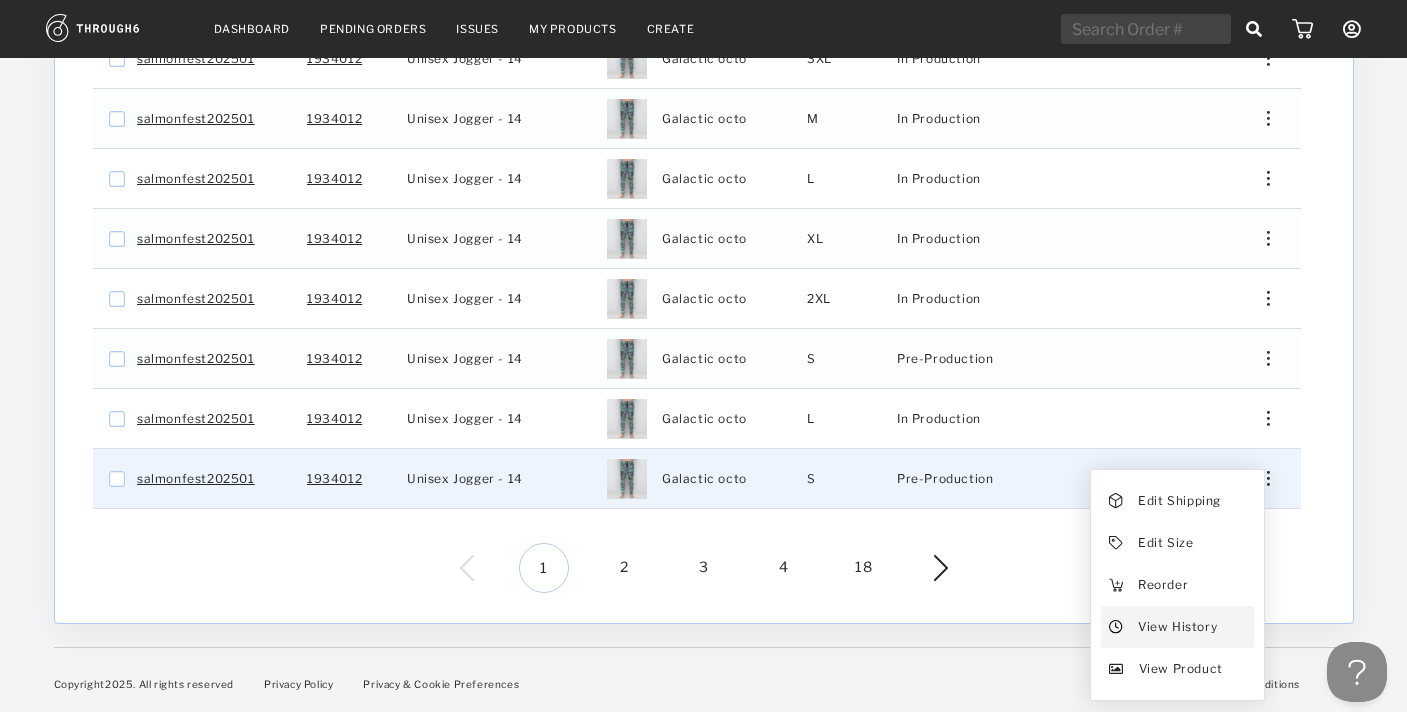 click on "View History" at bounding box center [1176, 627] 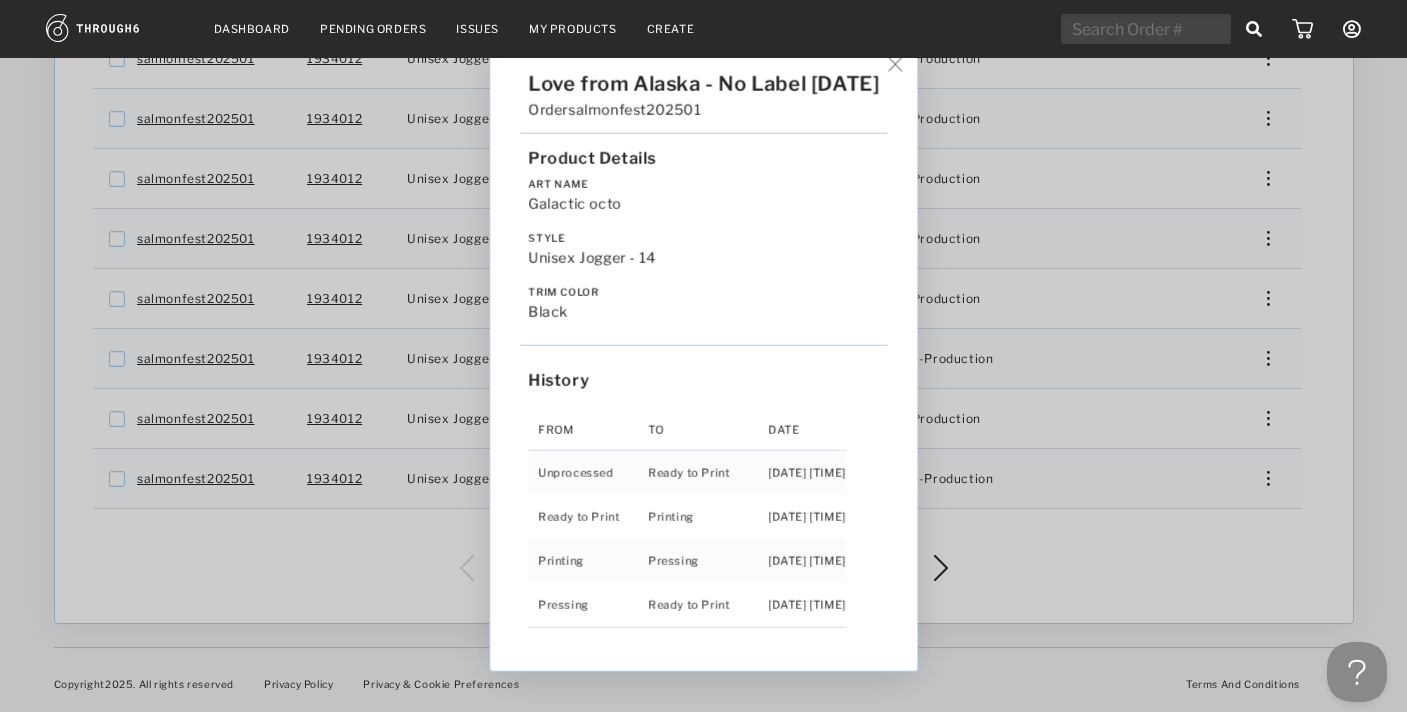 click on "Love from Alaska - No Label   06/19/25 Order  salmonfest202501 Product Details Art Name Galactic octo Style Unisex Jogger - 14 Trim Color black History From To Date Unprocessed Ready to Print 6/19/25 10:29:28 PM Ready to Print Printing 6/27/25 9:56:00 AM Printing Pressing 7/01/25 11:55:35 PM Pressing Ready to Print 7/04/25 9:25:42 AM" at bounding box center (703, 356) 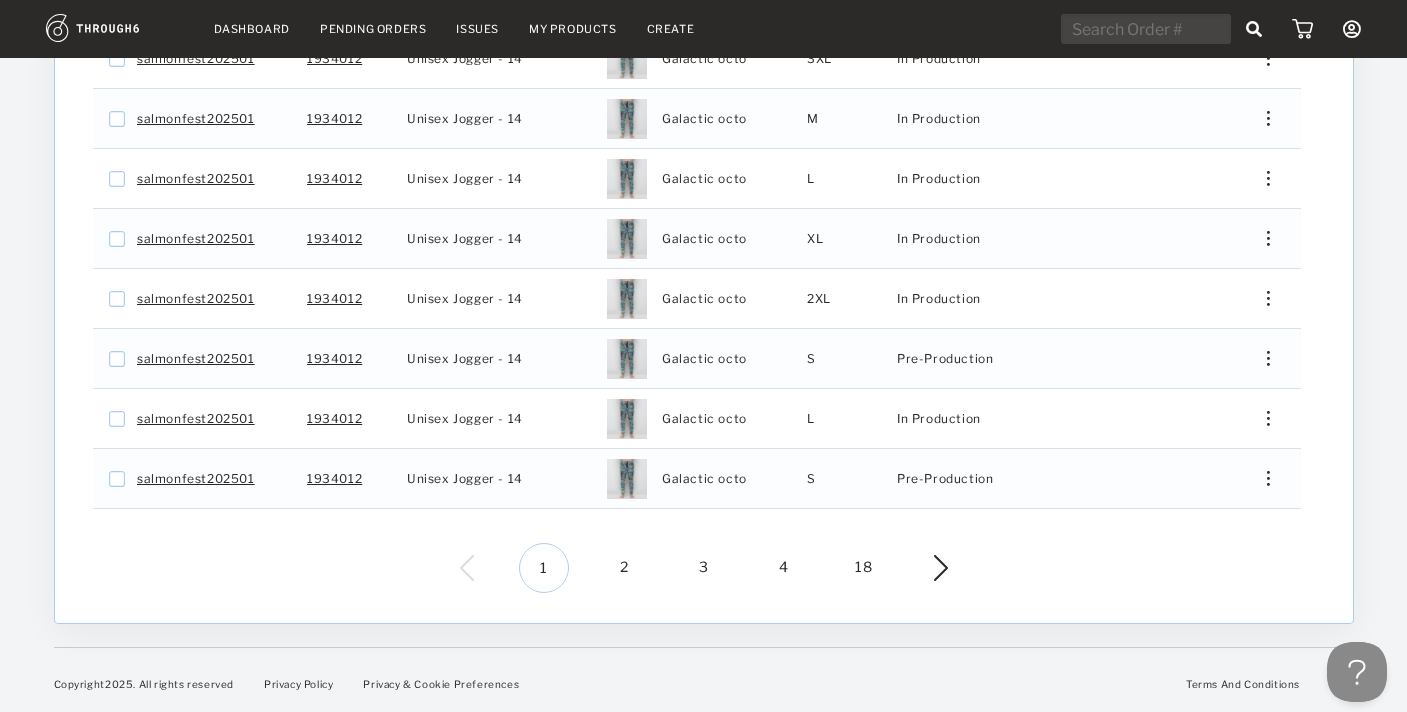click on "3" at bounding box center (704, 568) 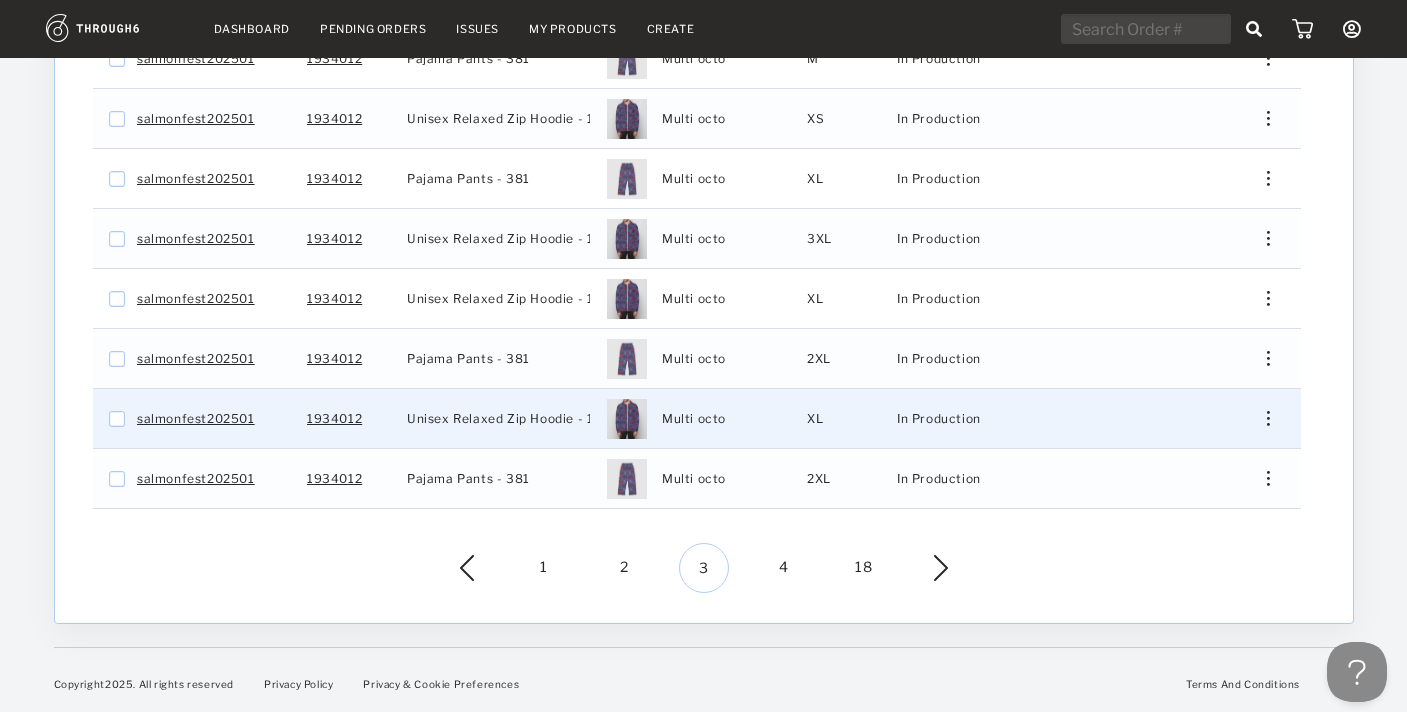 click at bounding box center (1260, 418) 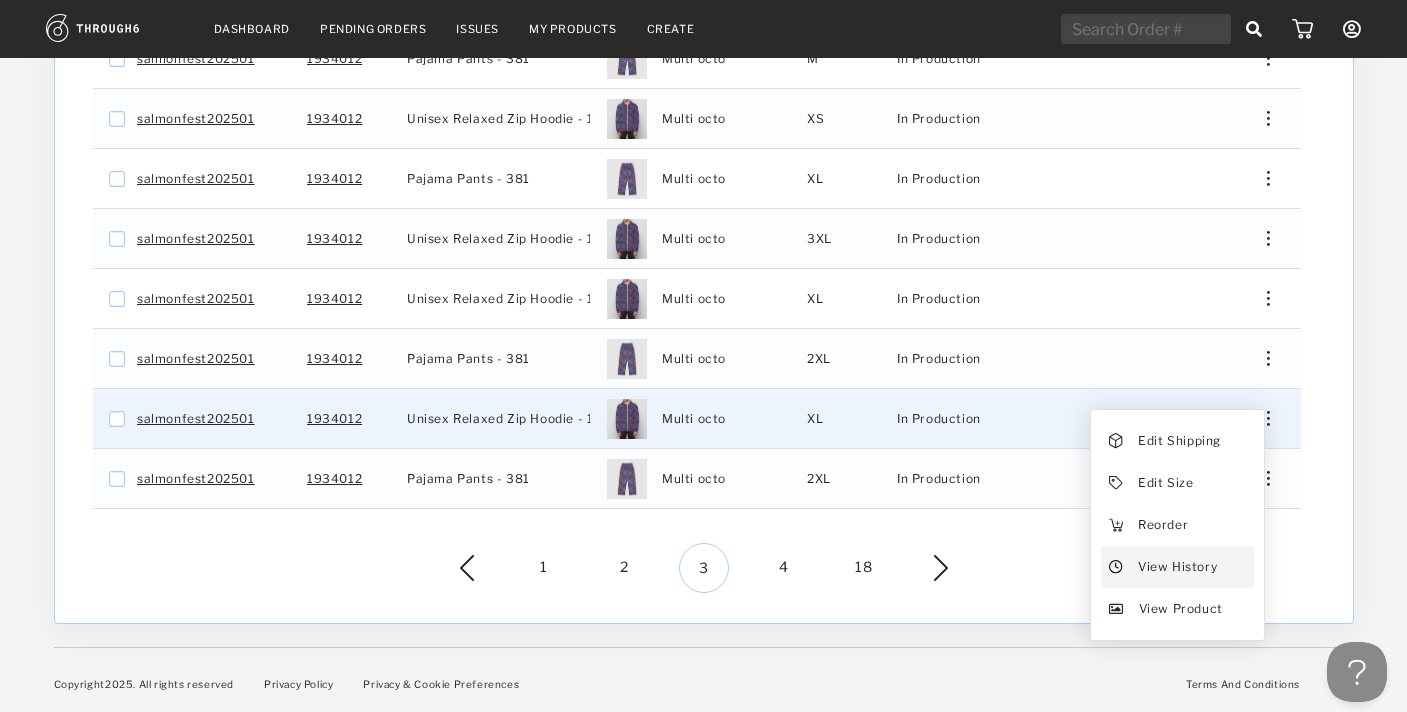 click on "View History" at bounding box center [1176, 567] 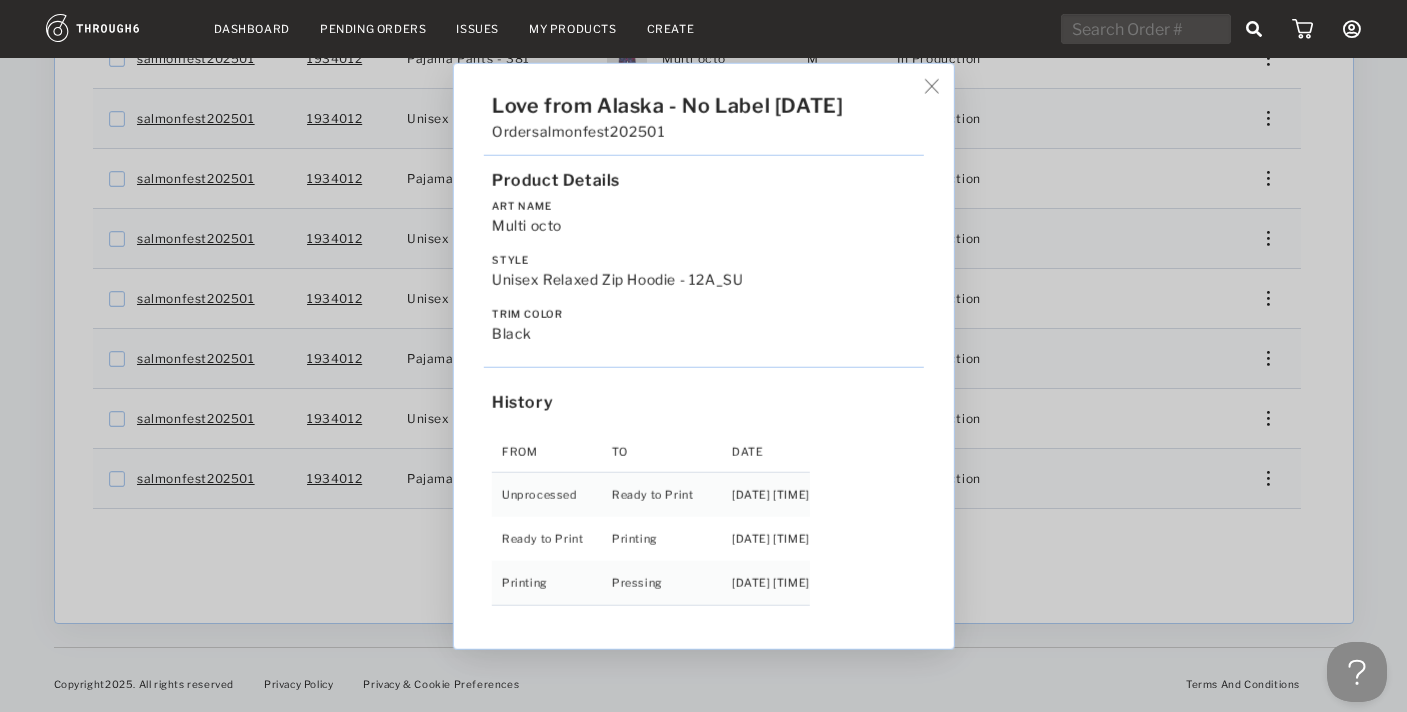 click on "Love from Alaska - No Label   06/19/25 Order  salmonfest202501 Product Details Art Name Multi octo Style Unisex Relaxed Zip Hoodie - 12A_SU Trim Color black History From To Date Unprocessed Ready to Print 6/19/25 10:29:22 PM Ready to Print Printing 6/27/25 9:56:00 AM Printing Pressing 6/30/25 8:25:44 AM" at bounding box center [703, 356] 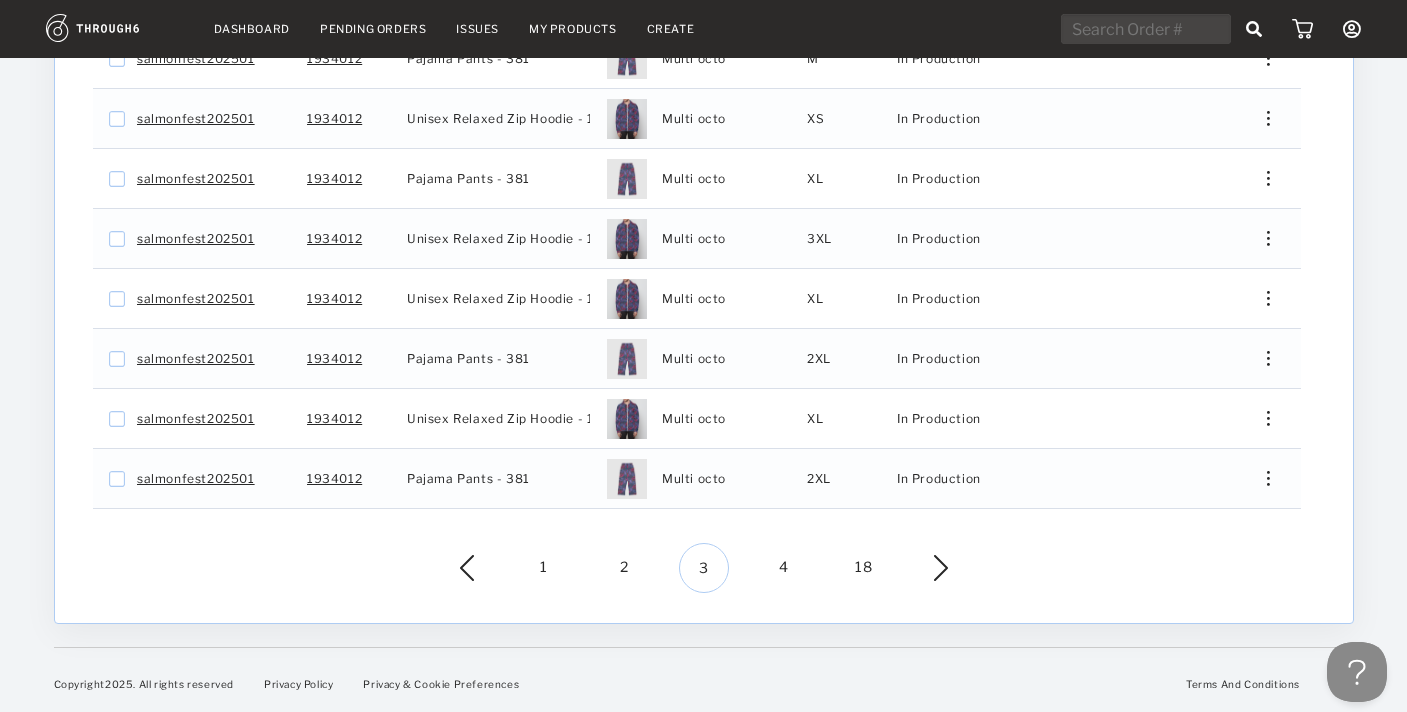 click on "4" at bounding box center [784, 568] 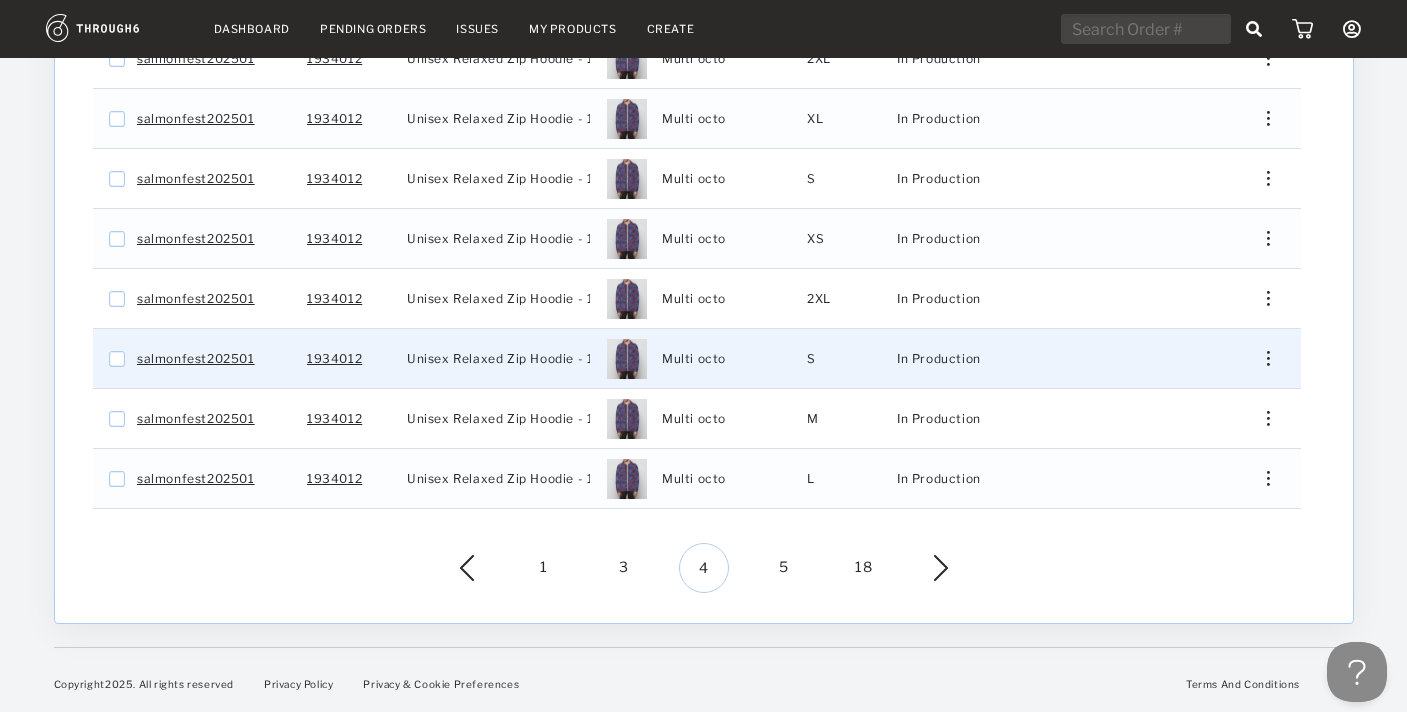 click at bounding box center [1260, 358] 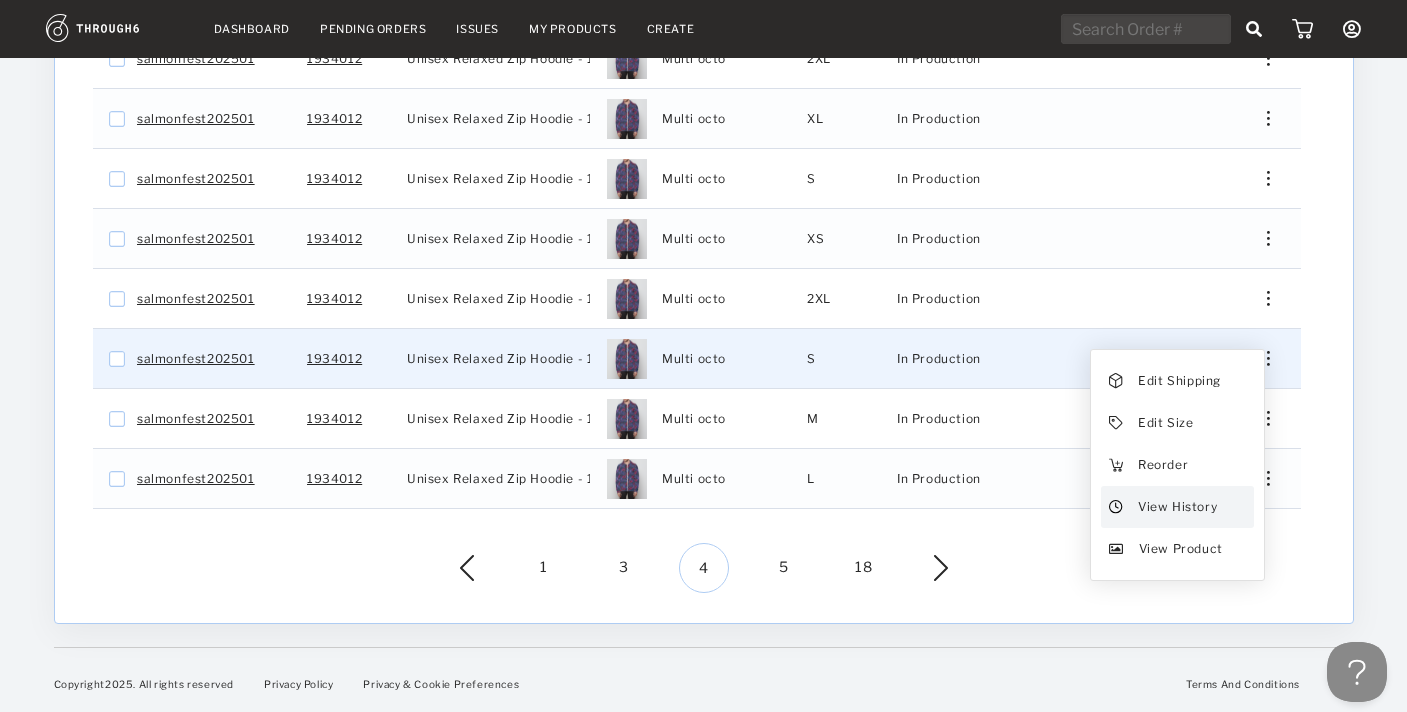 click on "View History" at bounding box center (1176, 507) 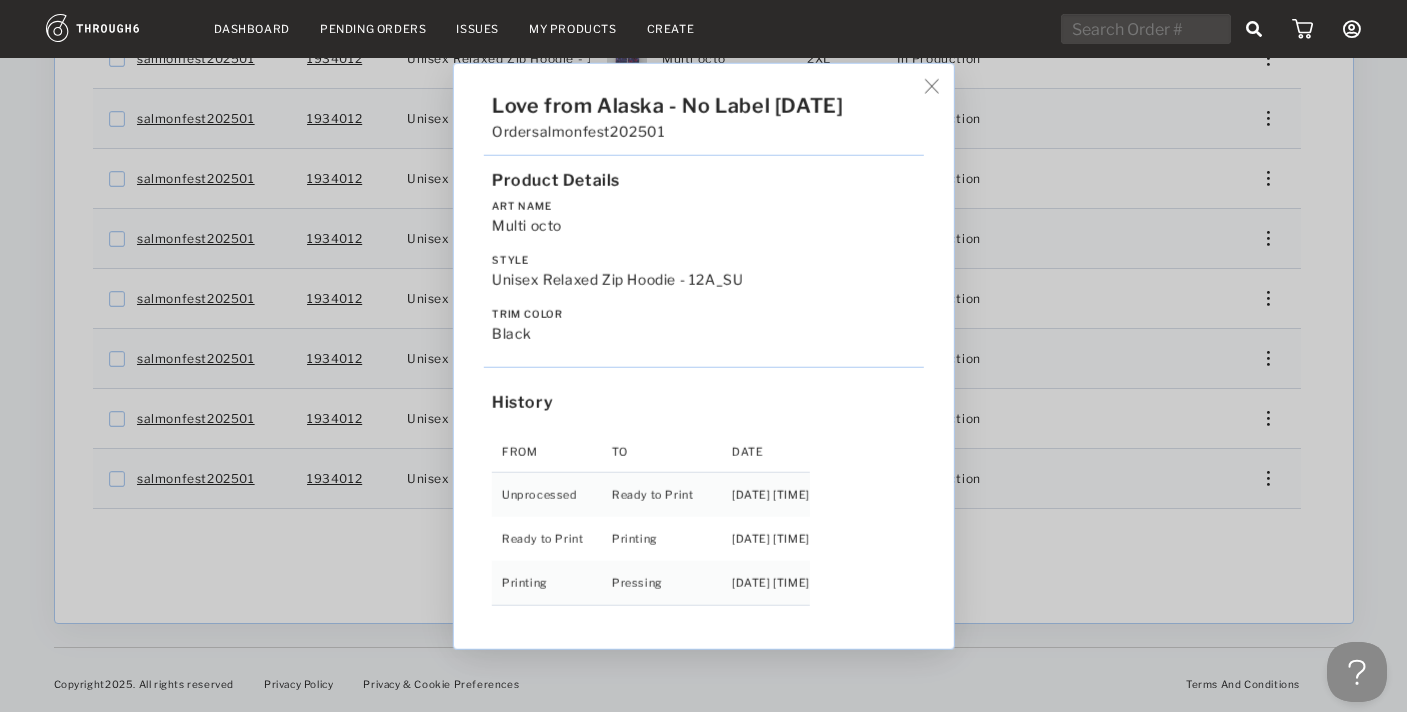 click on "Love from Alaska - No Label   06/19/25 Order  salmonfest202501 Product Details Art Name Multi octo Style Unisex Relaxed Zip Hoodie - 12A_SU Trim Color black History From To Date Unprocessed Ready to Print 6/19/25 10:29:20 PM Ready to Print Printing 6/27/25 9:55:59 AM Printing Pressing 6/30/25 7:45:44 AM" at bounding box center [703, 356] 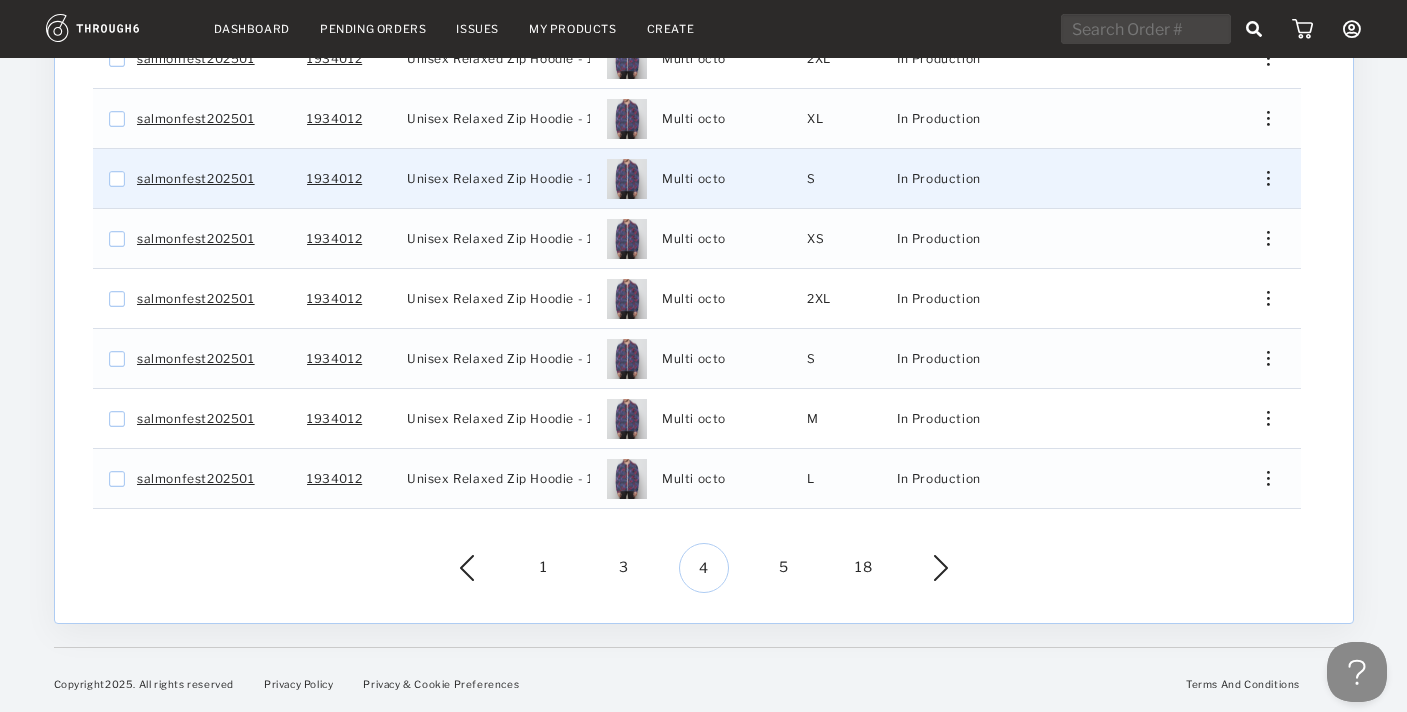 click at bounding box center (1267, 178) 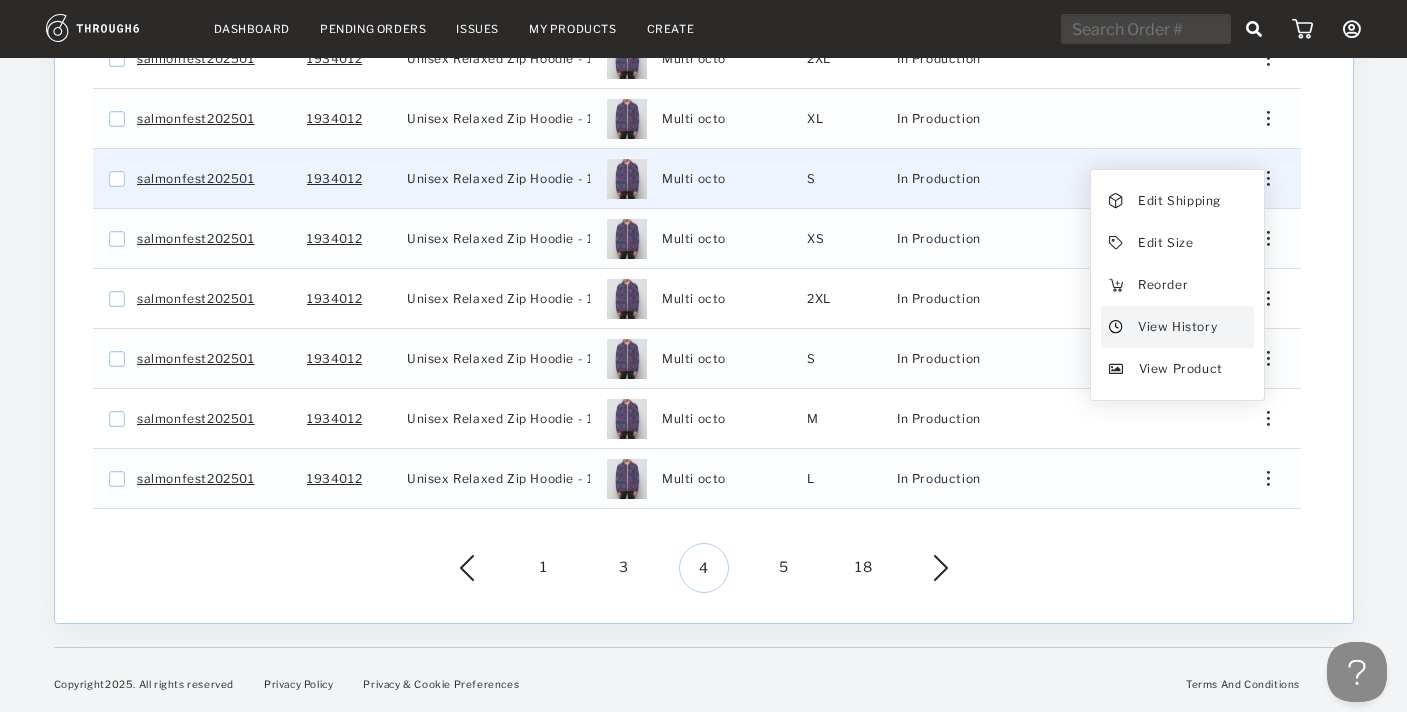 click on "View History" at bounding box center [1176, 327] 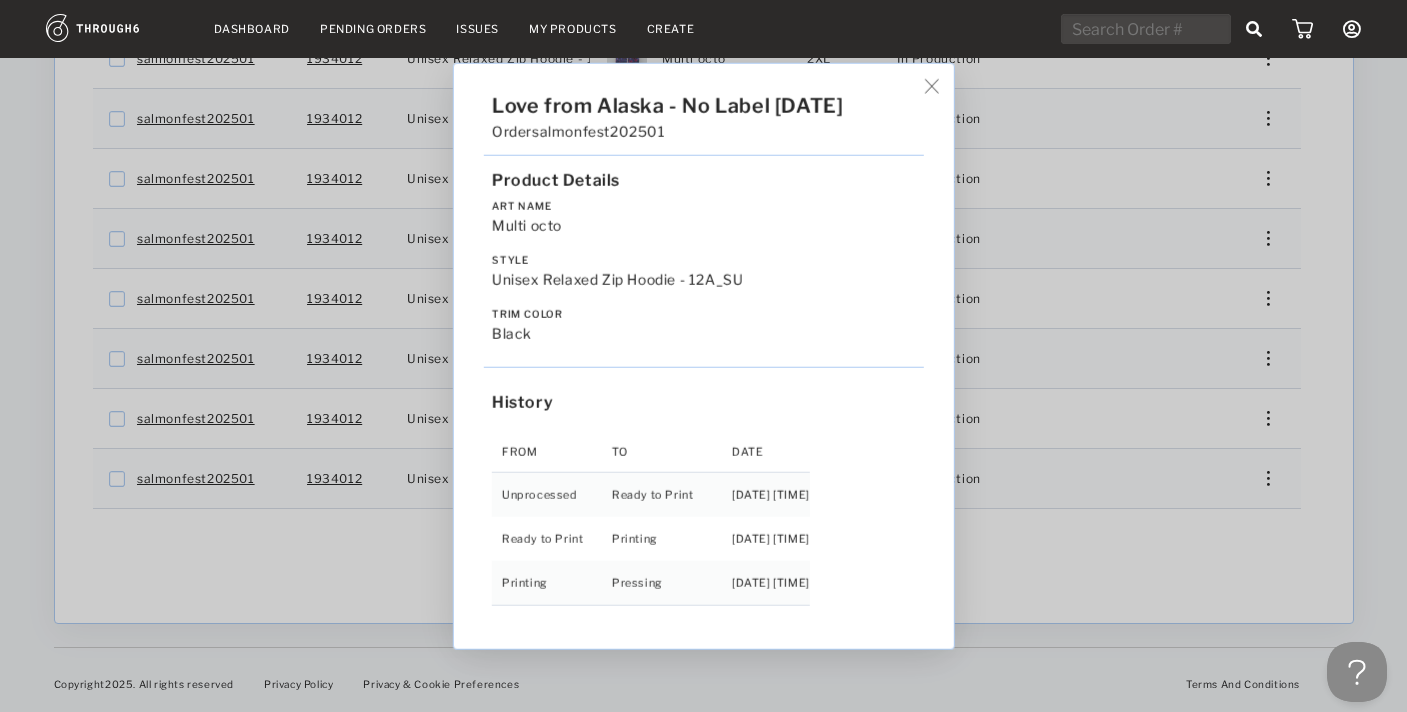 click on "Love from Alaska - No Label   06/19/25 Order  salmonfest202501 Product Details Art Name Multi octo Style Unisex Relaxed Zip Hoodie - 12A_SU Trim Color black History From To Date Unprocessed Ready to Print 6/19/25 10:29:20 PM Ready to Print Printing 6/27/25 9:55:59 AM Printing Pressing 6/30/25 8:05:43 AM" at bounding box center (703, 356) 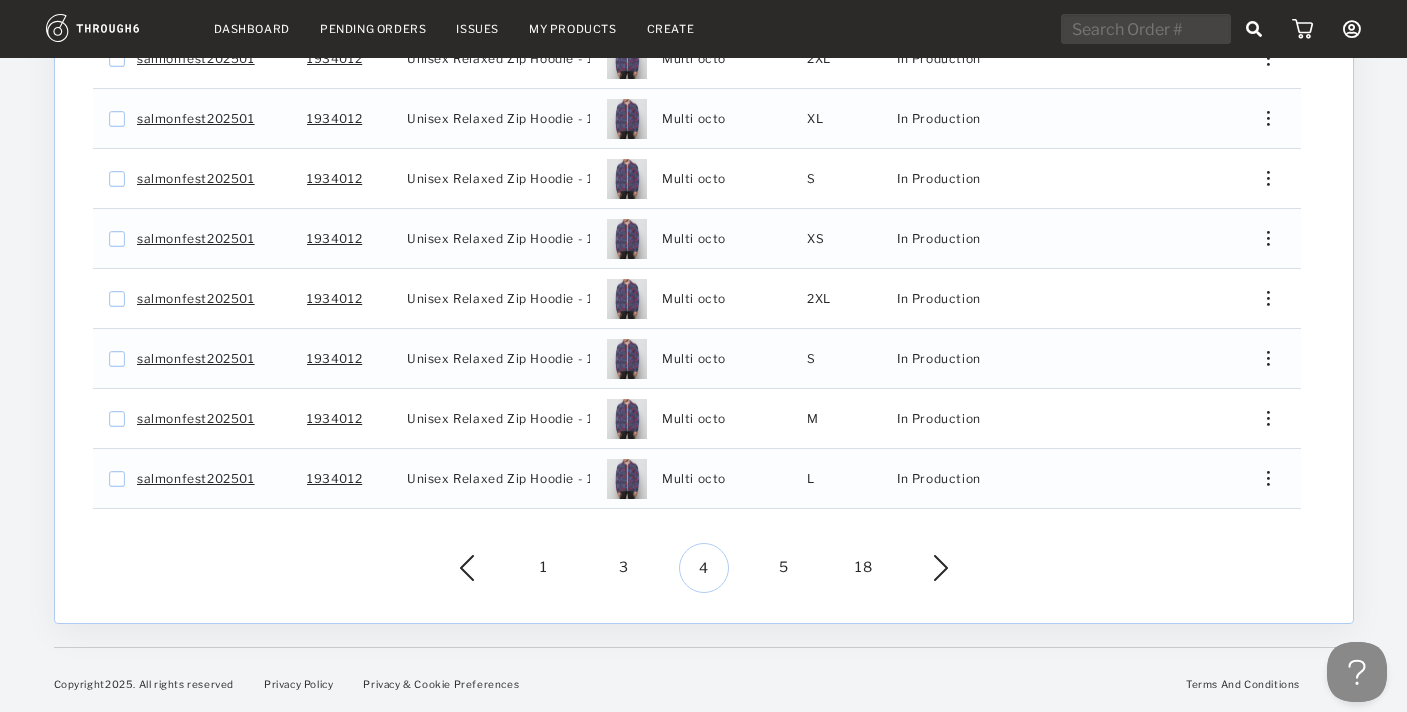drag, startPoint x: 796, startPoint y: 570, endPoint x: 834, endPoint y: 563, distance: 38.63936 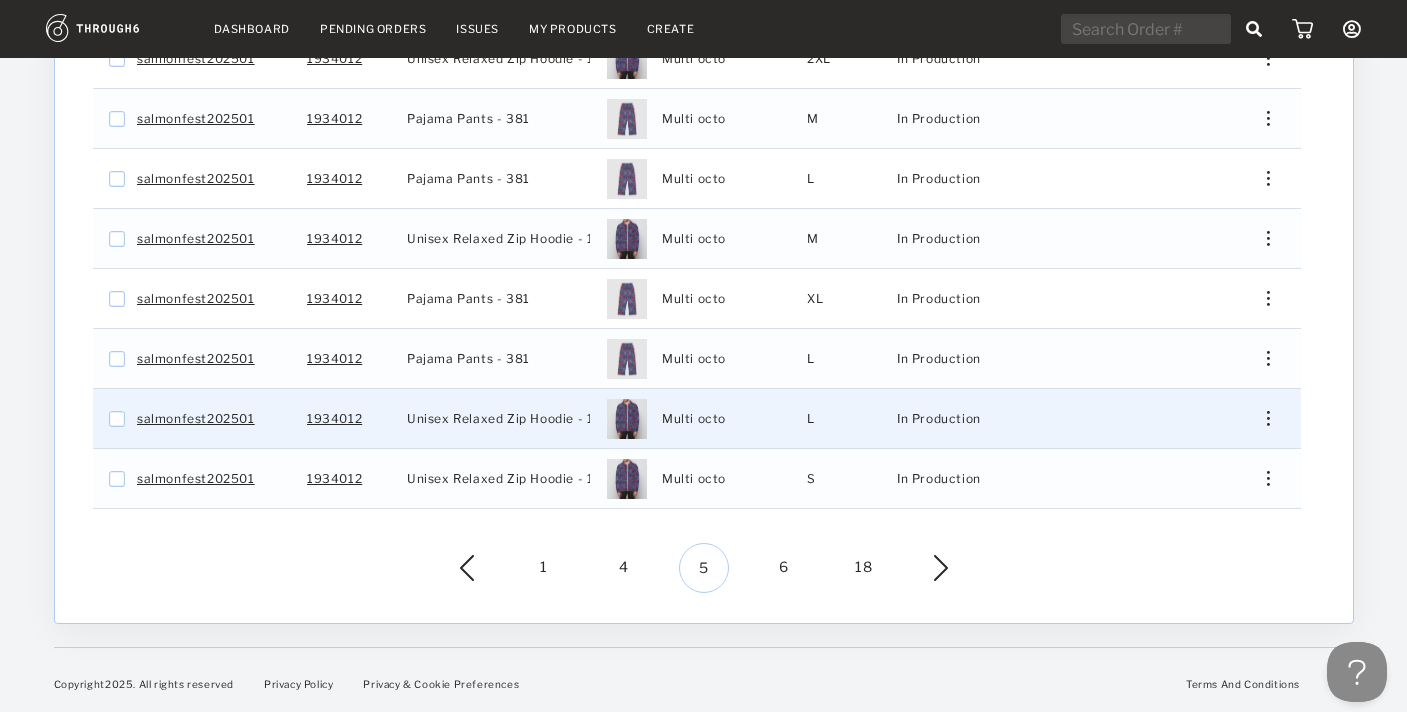 click at bounding box center (1260, 418) 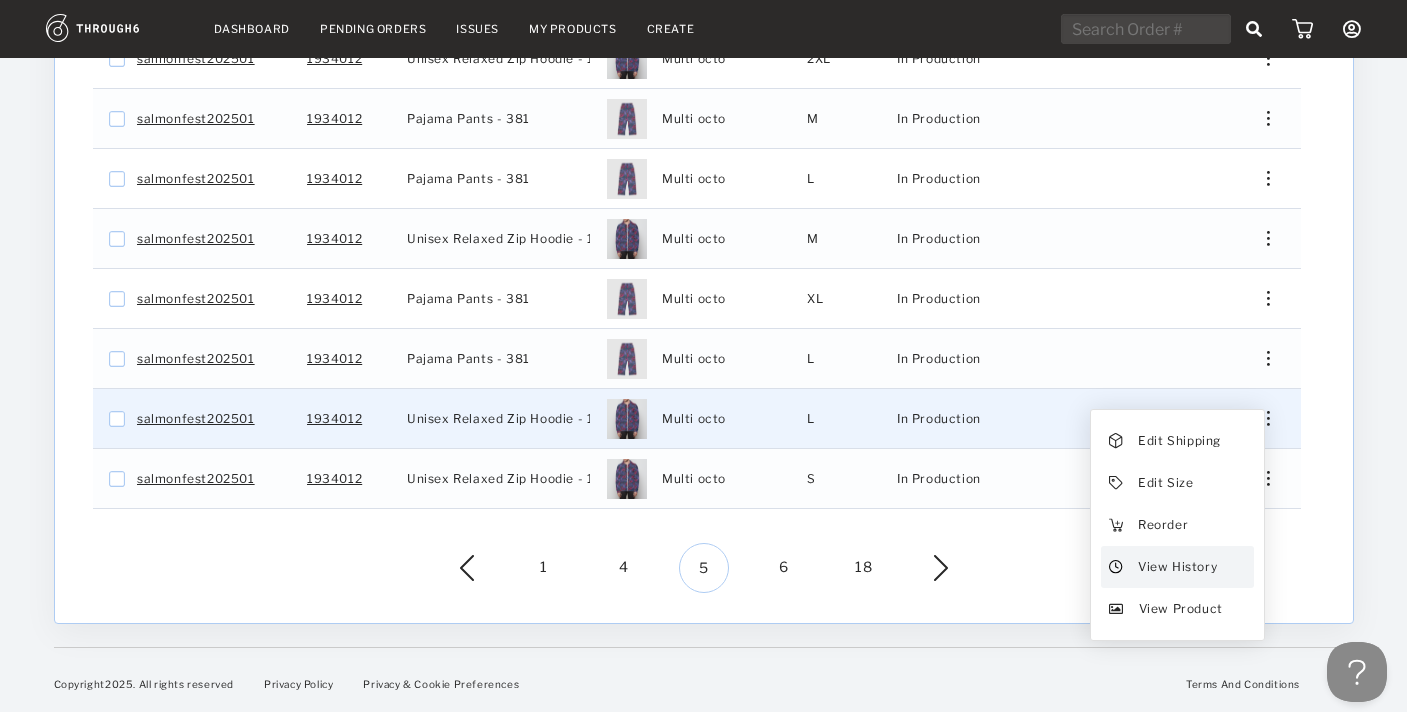 click on "View History" at bounding box center [1176, 567] 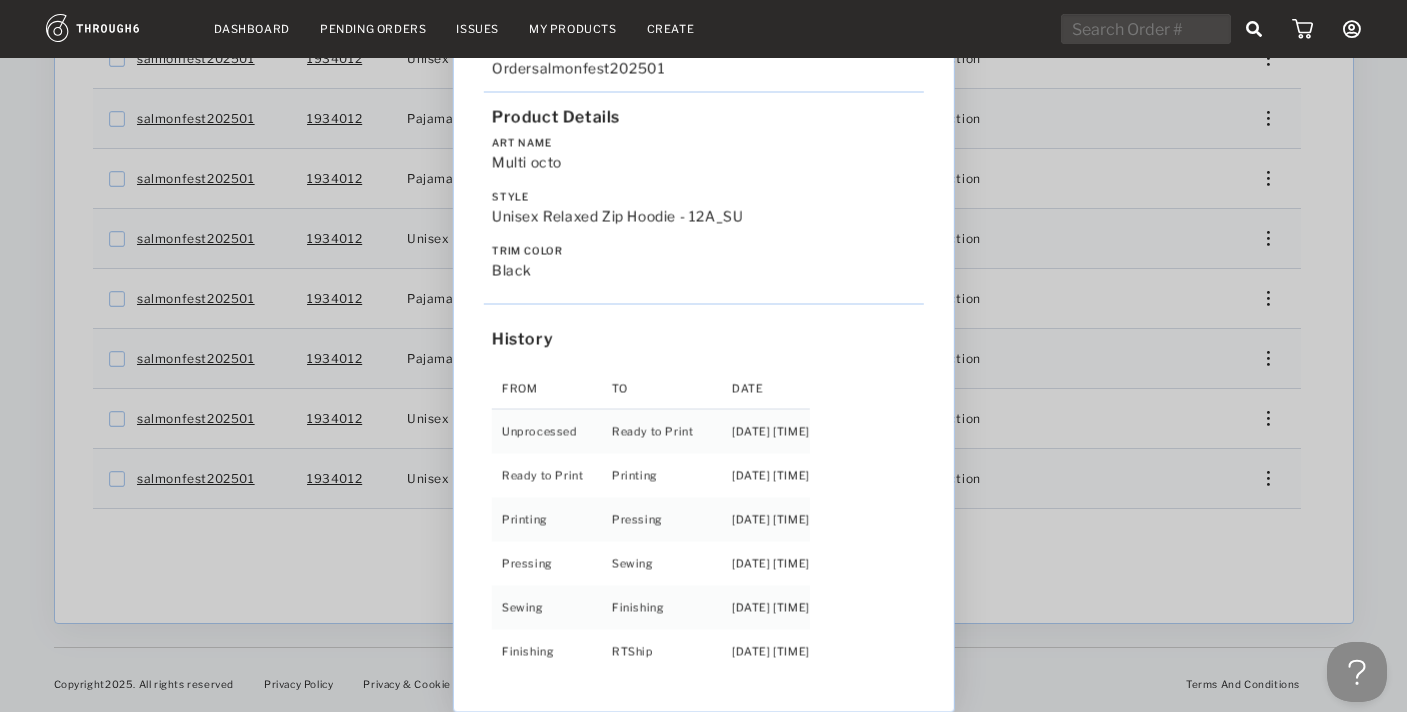 click on "Love from Alaska - No Label   06/19/25 Order  salmonfest202501 Product Details Art Name Multi octo Style Unisex Relaxed Zip Hoodie - 12A_SU Trim Color black History From To Date Unprocessed Ready to Print 6/19/25 10:29:22 PM Ready to Print Printing 6/27/25 9:56:00 AM Printing Pressing 7/01/25 1:25:41 AM Pressing Sewing 7/01/25 5:25:41 PM Sewing Finishing 7/03/25 8:45:35 AM Finishing RTShip 7/03/25 3:15:32 PM" at bounding box center (703, 356) 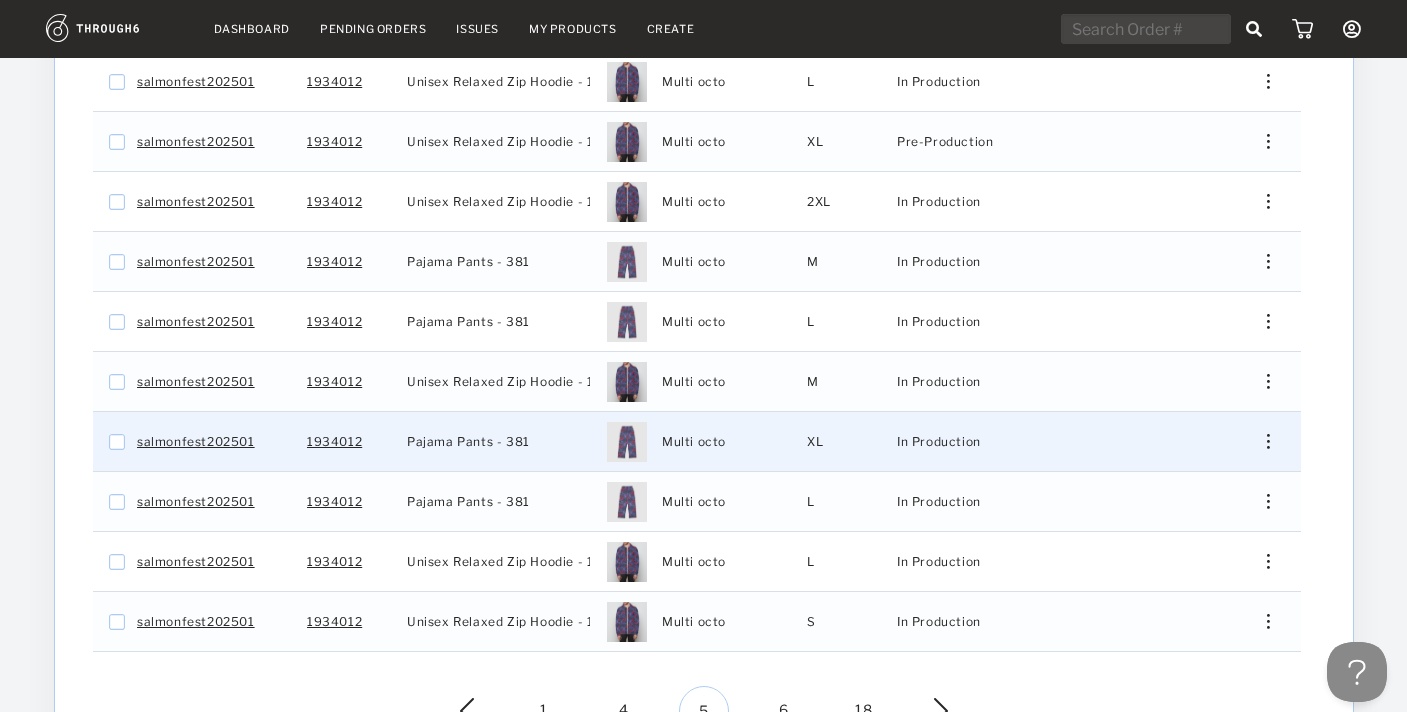 scroll, scrollTop: 442, scrollLeft: 0, axis: vertical 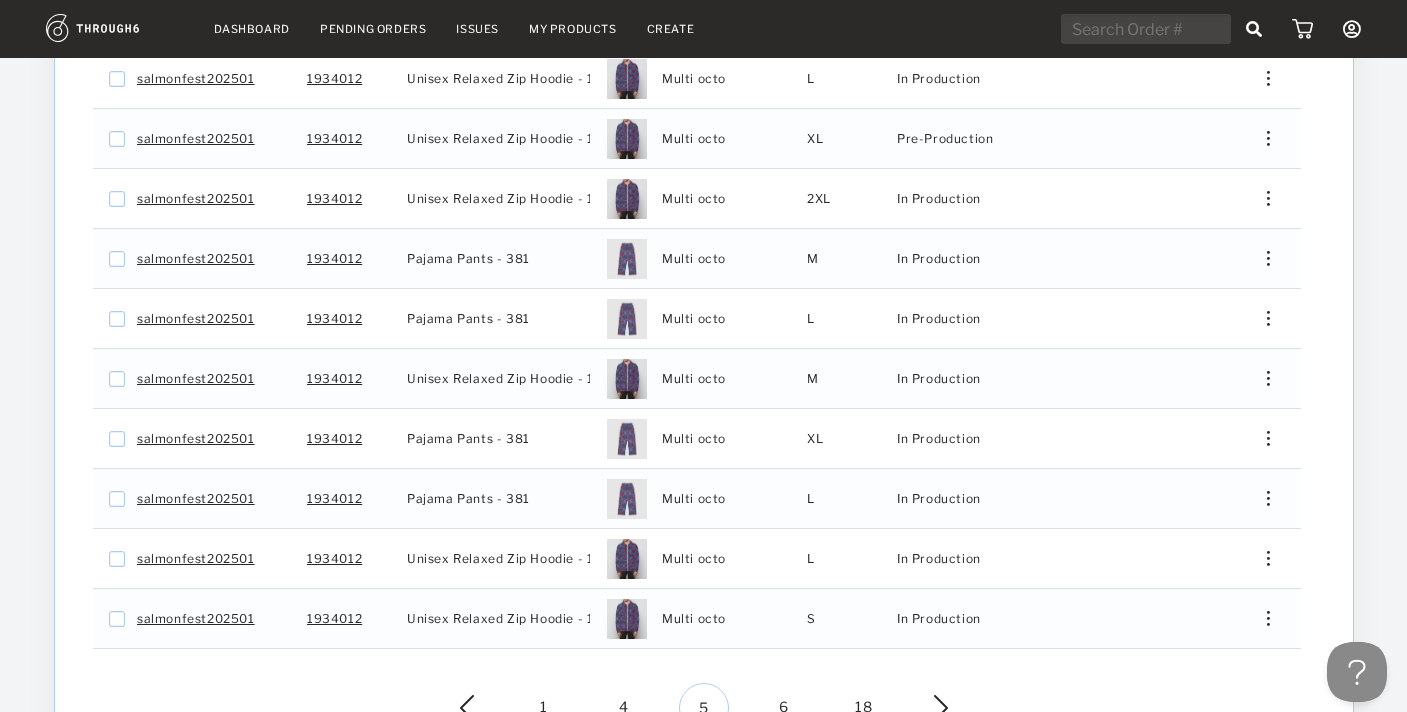 click on "6" at bounding box center [784, 708] 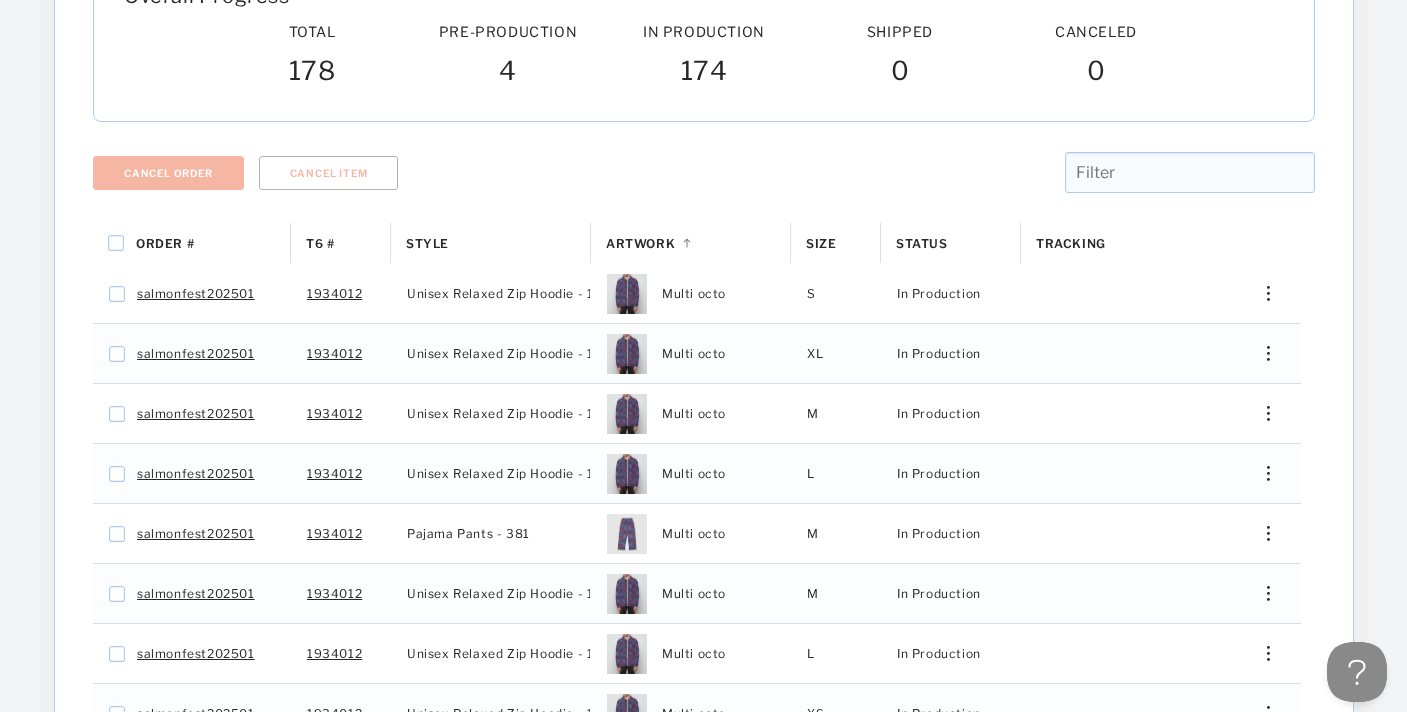 scroll, scrollTop: 582, scrollLeft: 0, axis: vertical 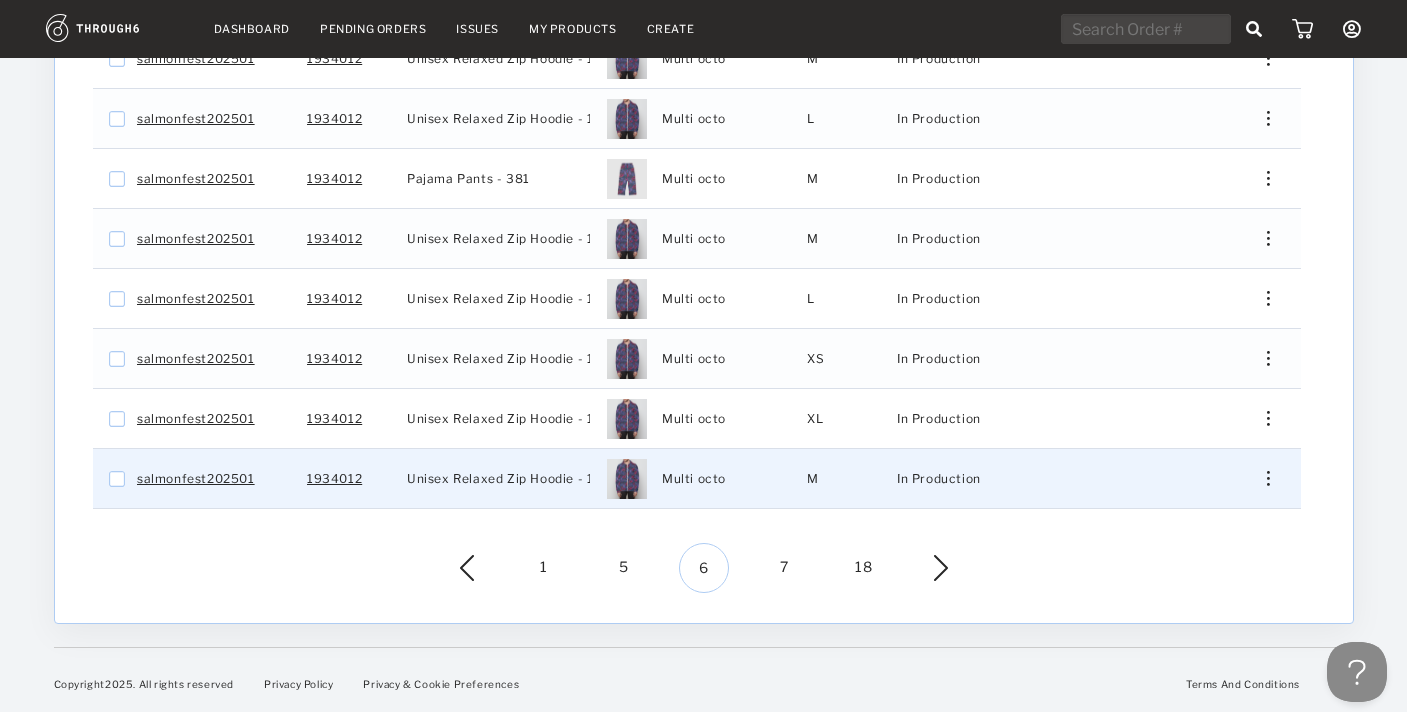 click on "Edit Shipping Edit Size Reorder View History View Product" at bounding box center (1261, 478) 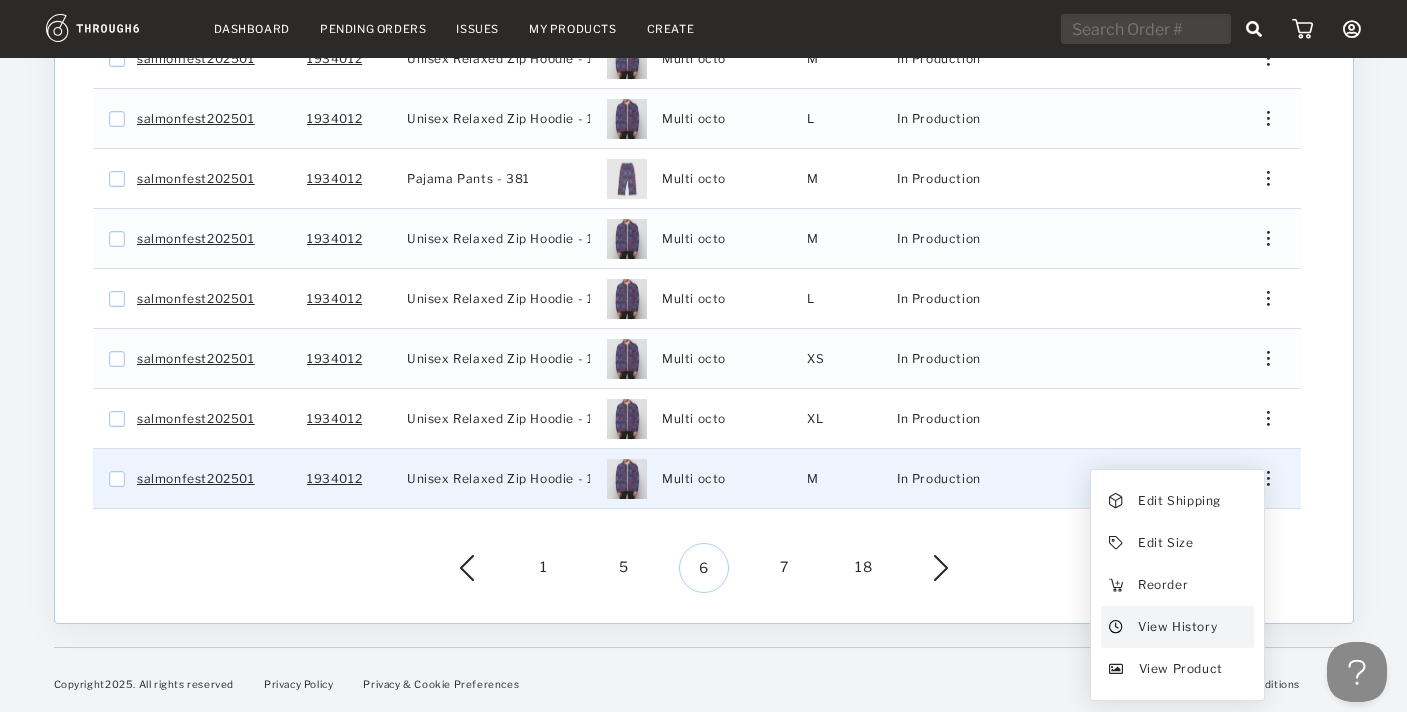 click on "View History" at bounding box center [1176, 627] 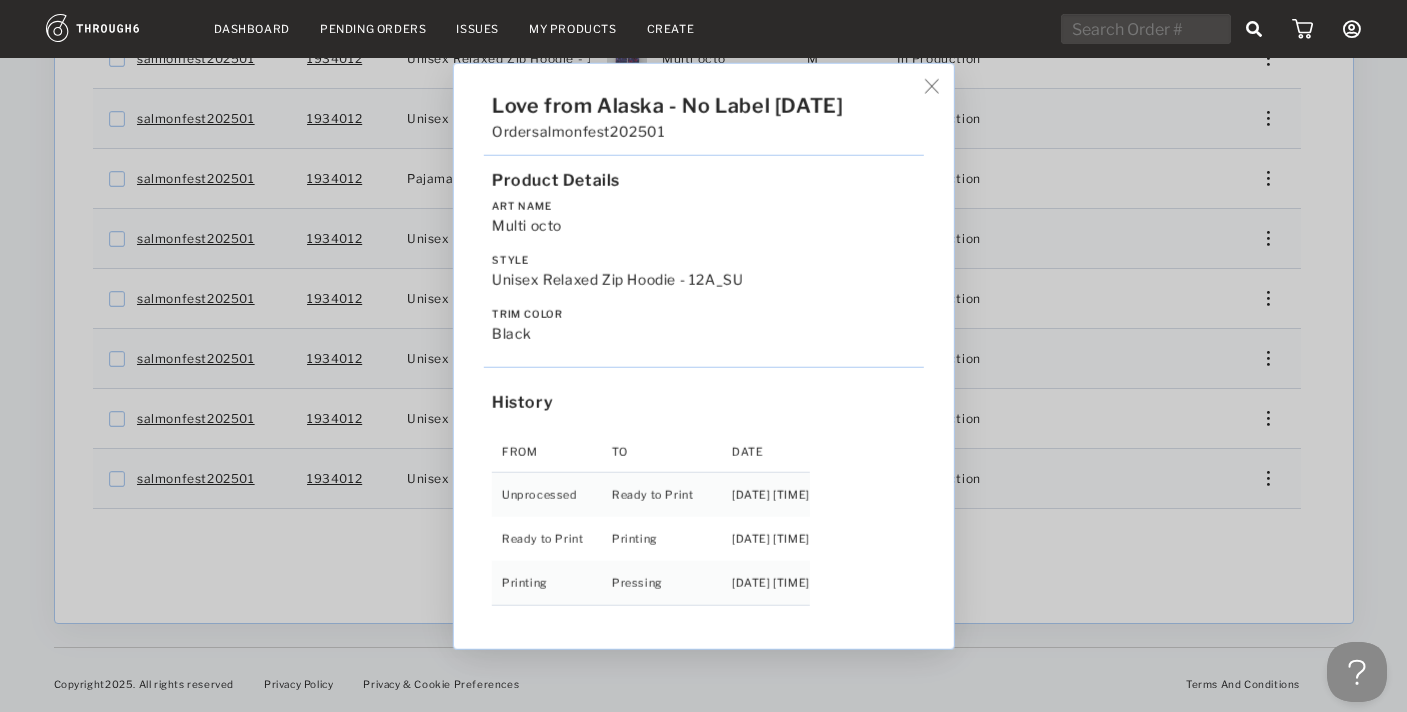click on "Love from Alaska - No Label   06/19/25 Order  salmonfest202501 Product Details Art Name Multi octo Style Unisex Relaxed Zip Hoodie - 12A_SU Trim Color black History From To Date Unprocessed Ready to Print 6/19/25 10:29:20 PM Ready to Print Printing 6/27/25 9:55:59 AM Printing Pressing 6/30/25 7:55:44 AM" at bounding box center (703, 356) 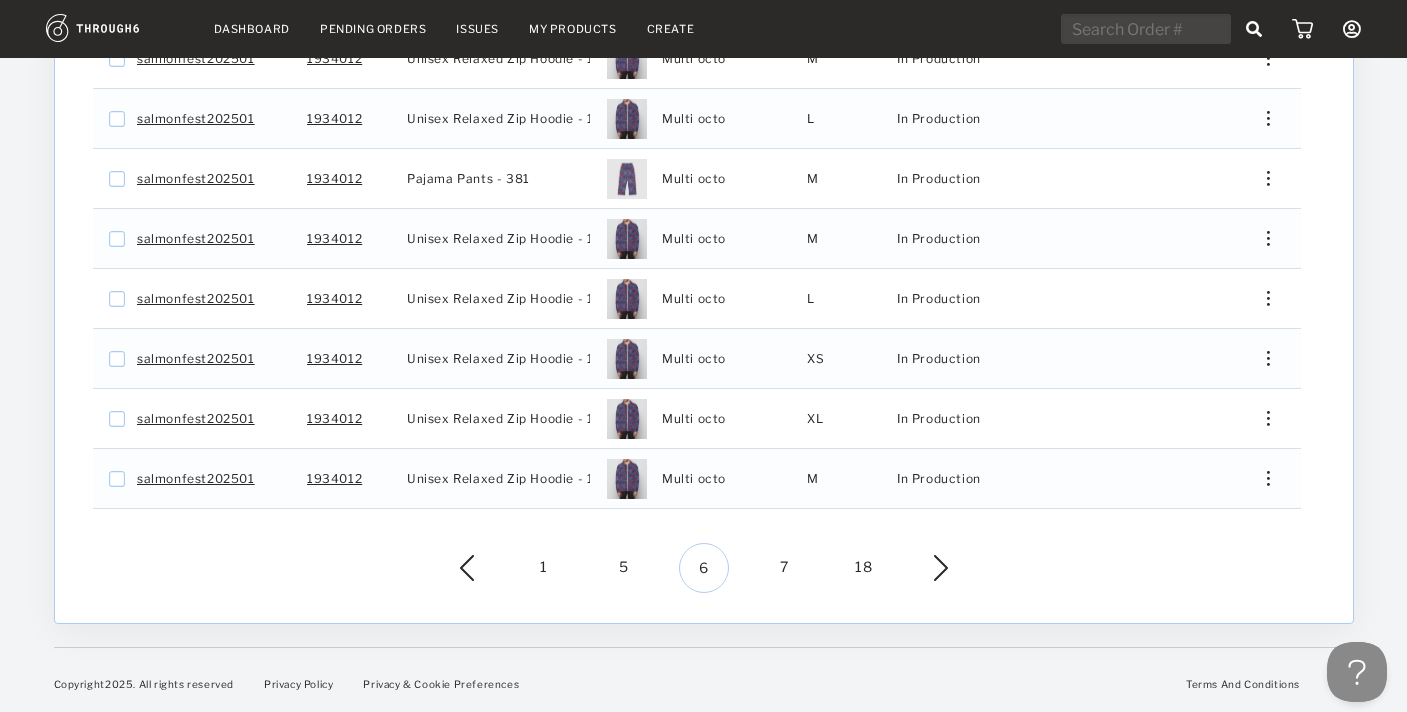 click on "7" at bounding box center (784, 568) 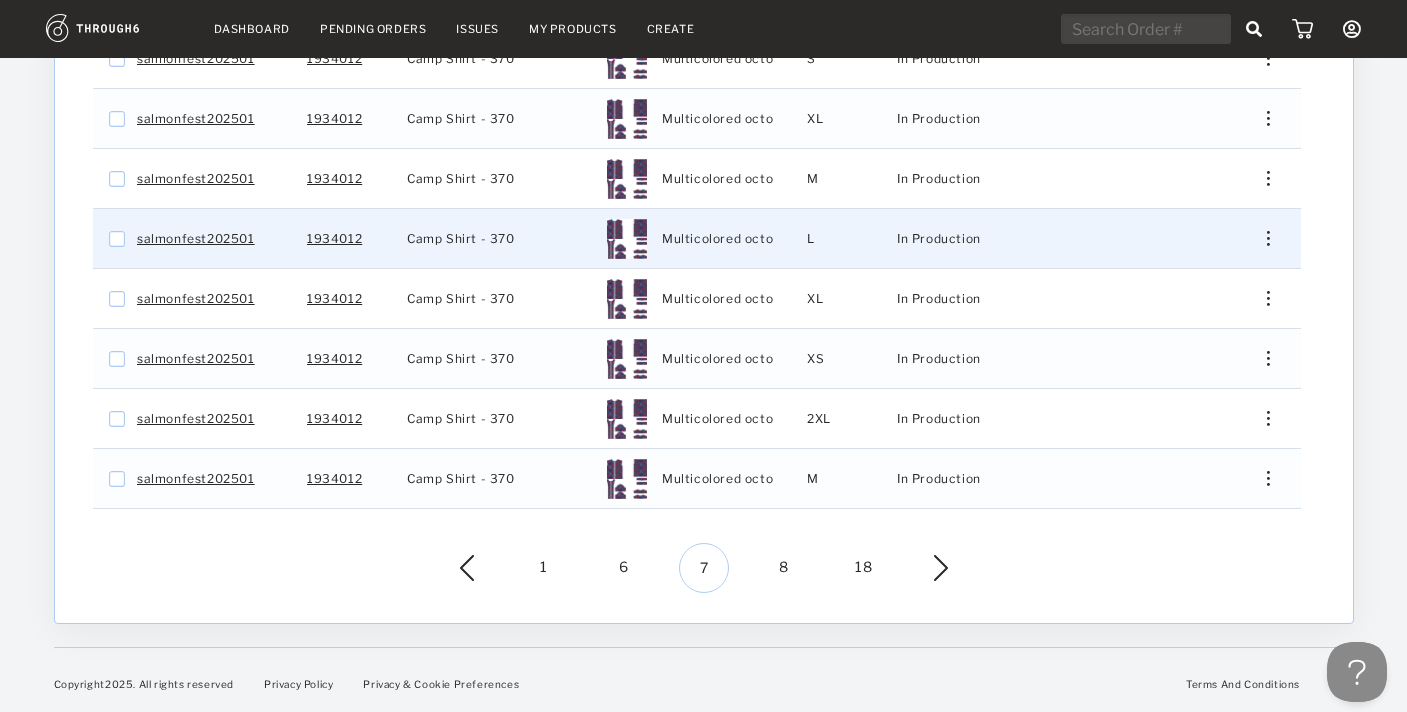 click at bounding box center (1260, 238) 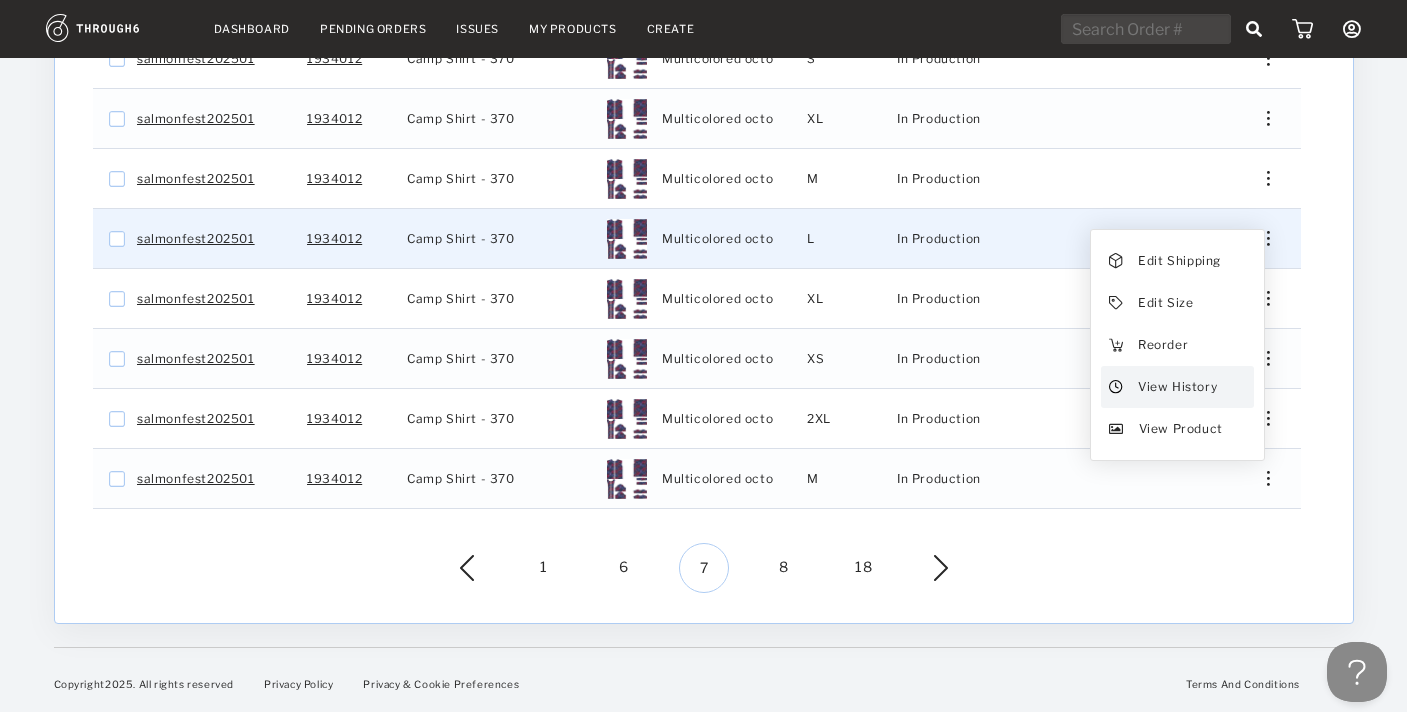 click on "View History" at bounding box center [1176, 387] 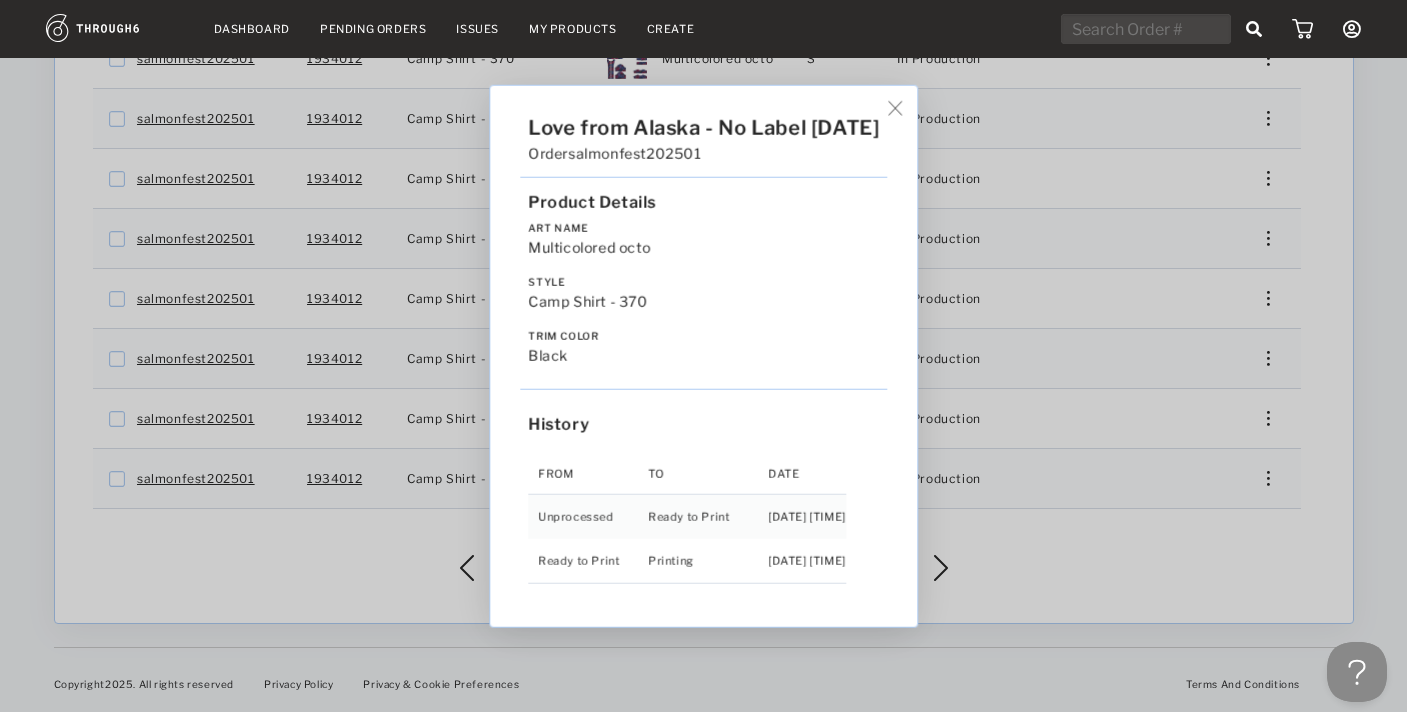 click on "Love from Alaska - No Label   06/19/25 Order  salmonfest202501 Product Details Art Name Multicolored octo Style Camp Shirt - 370 Trim Color black History From To Date Unprocessed Ready to Print 6/19/25 10:29:11 PM Ready to Print Printing 6/27/25 10:56:21 AM" at bounding box center (703, 356) 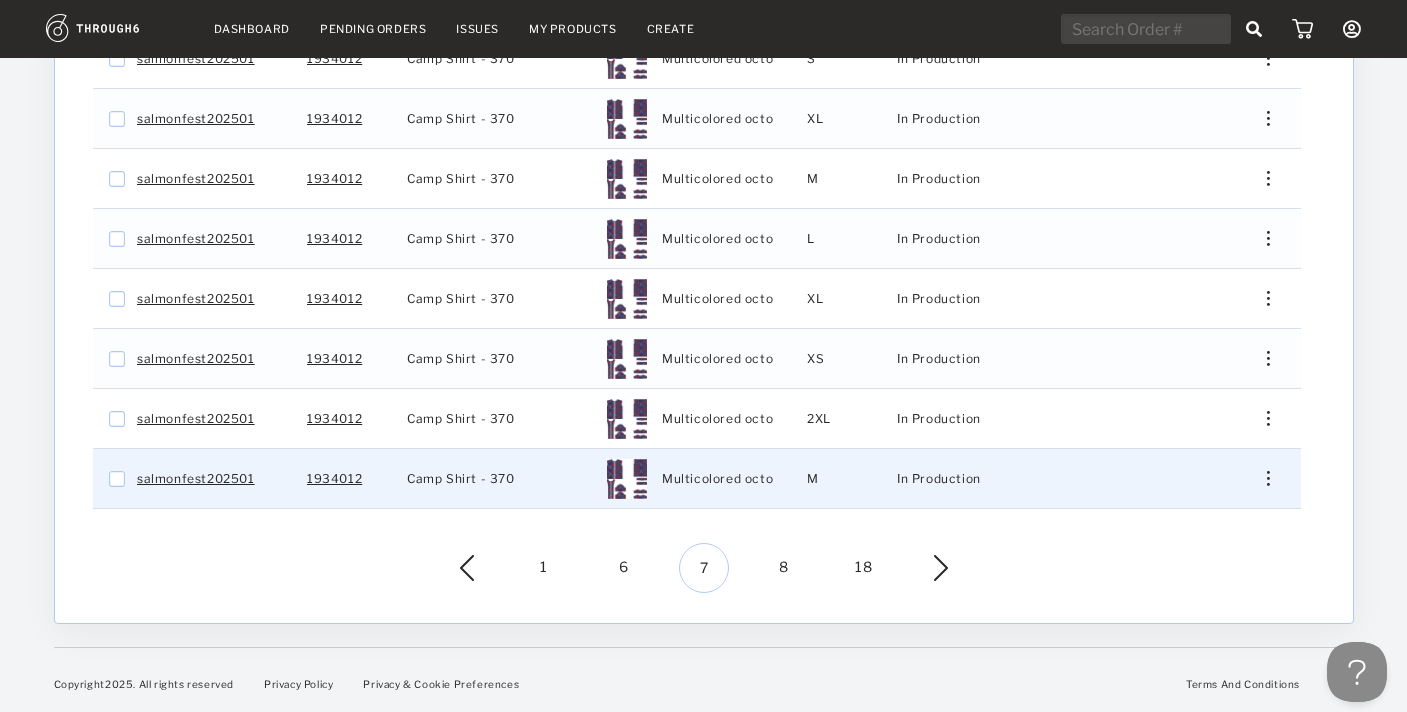 click at bounding box center [1260, 478] 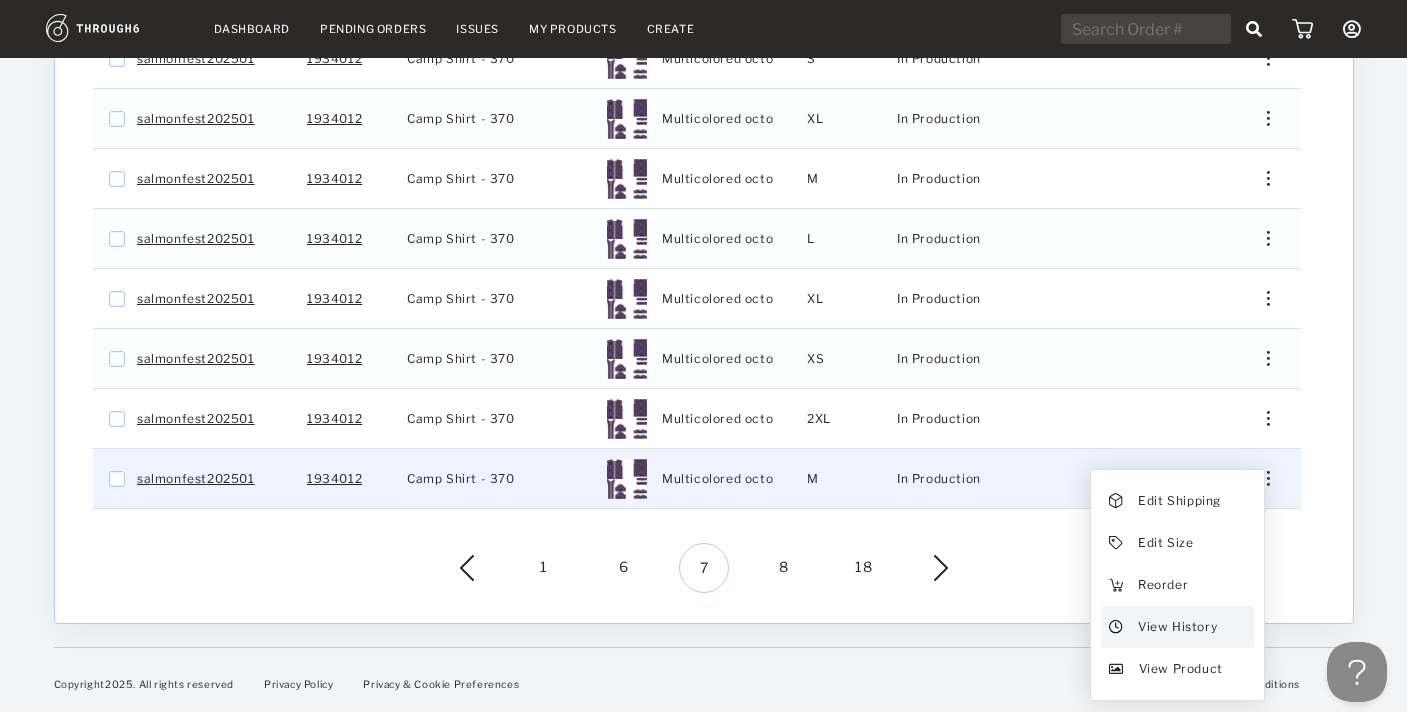 click on "View History" at bounding box center [1176, 627] 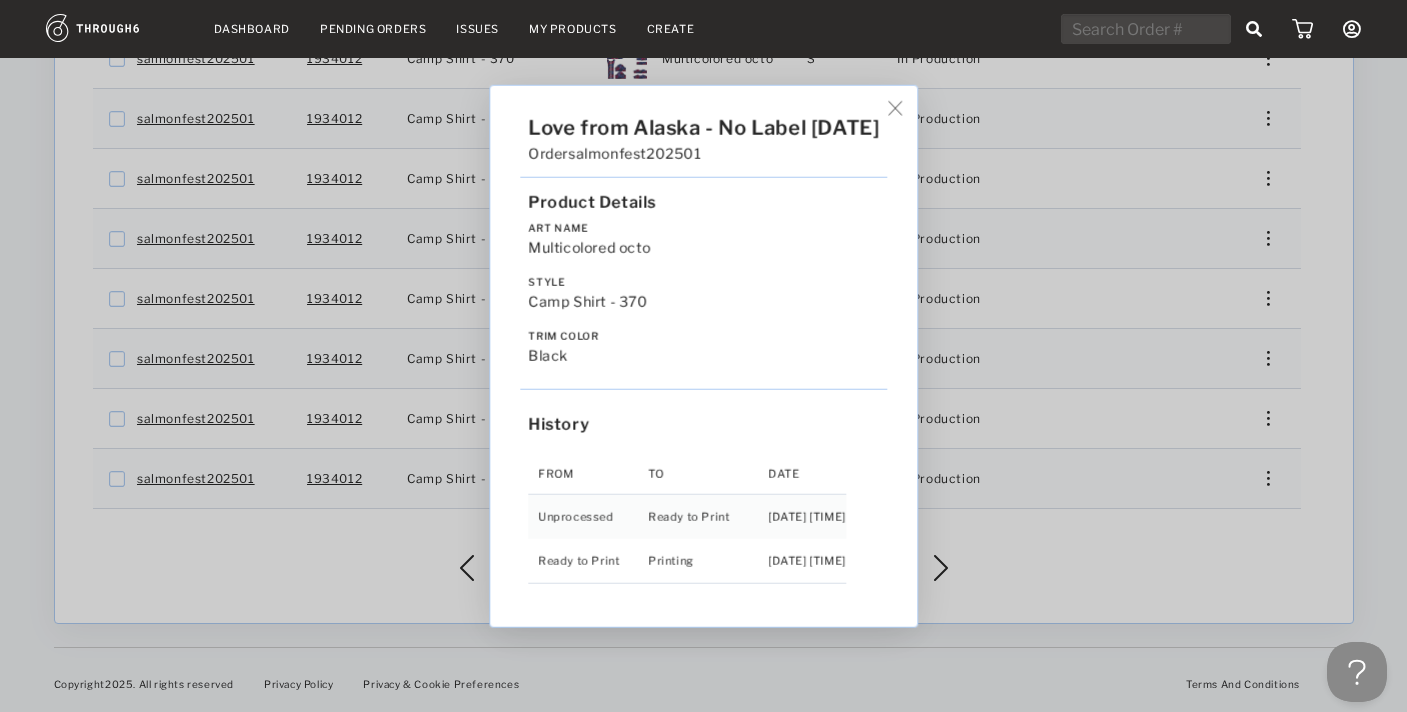 click on "Love from Alaska - No Label   06/19/25 Order  salmonfest202501 Product Details Art Name Multicolored octo Style Camp Shirt - 370 Trim Color black History From To Date Unprocessed Ready to Print 6/19/25 10:29:23 PM Ready to Print Printing 6/27/25 10:56:22 AM" at bounding box center [703, 356] 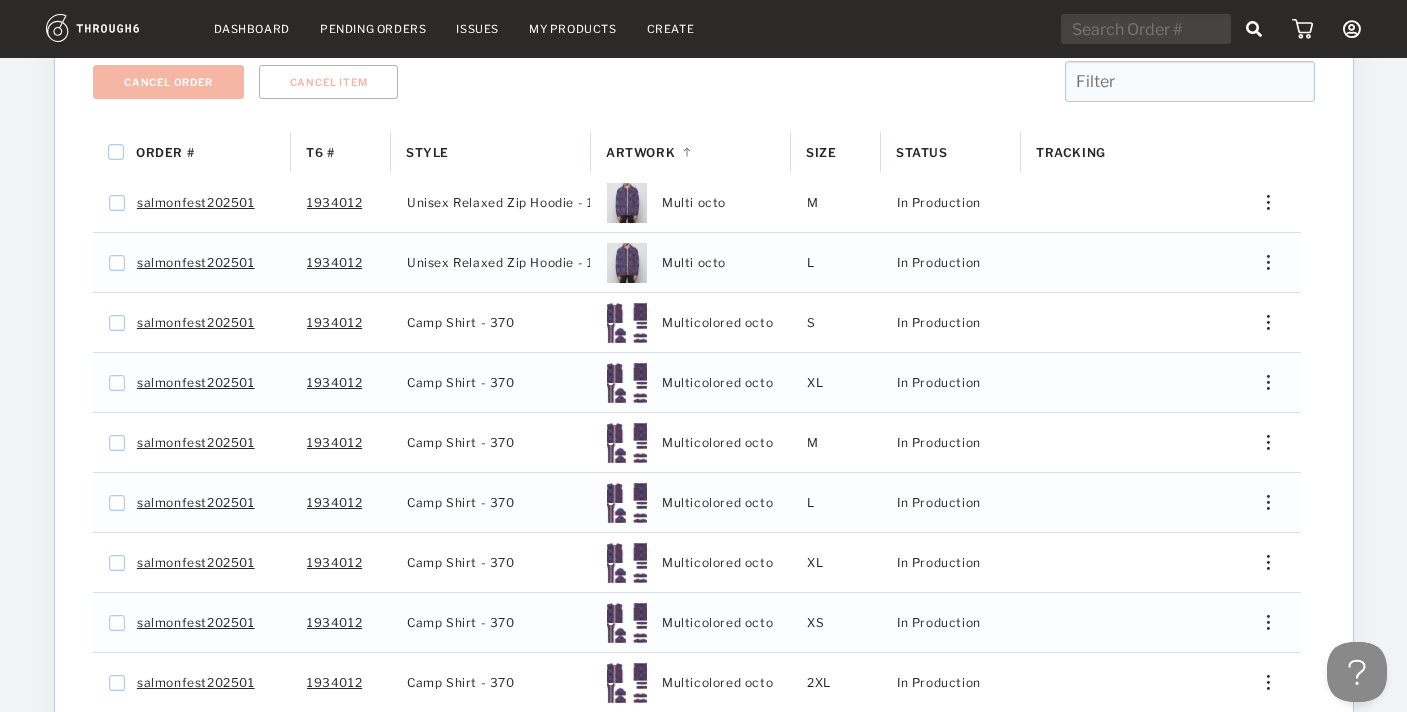 scroll, scrollTop: 582, scrollLeft: 0, axis: vertical 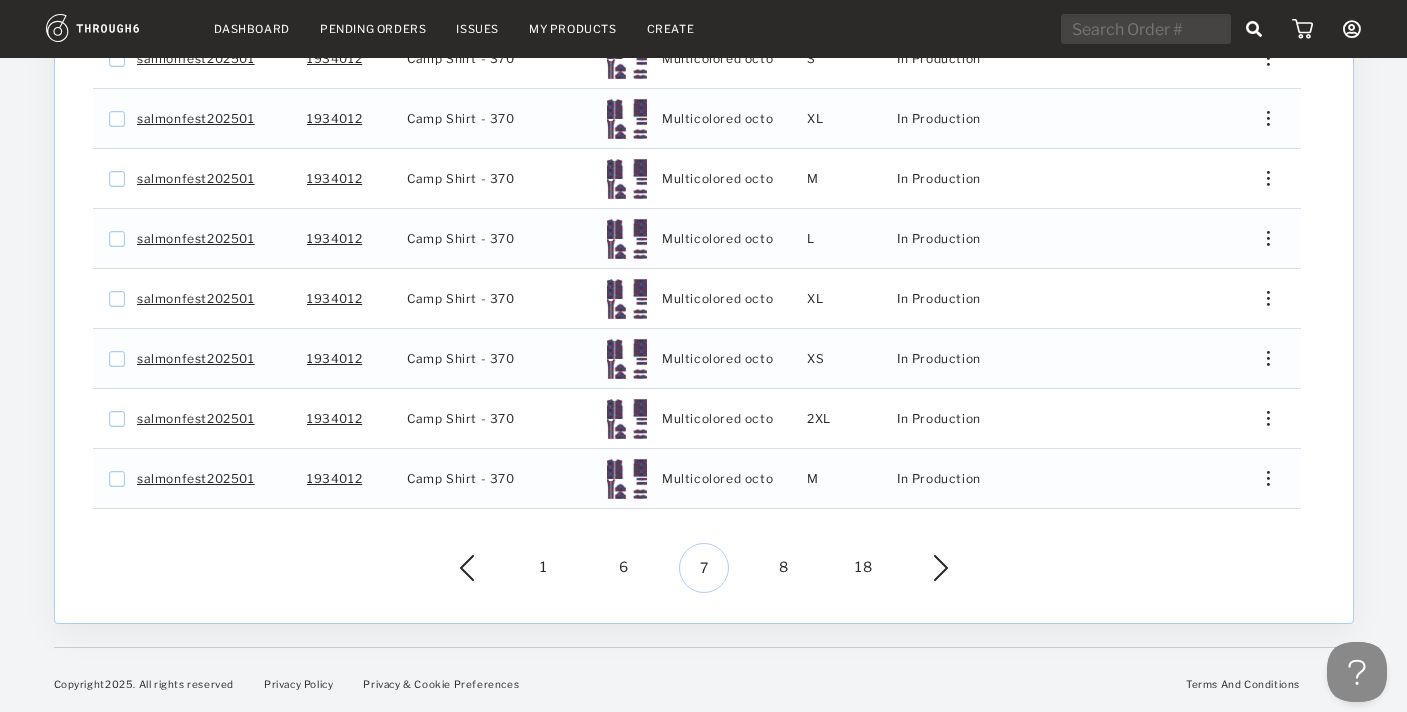 click on "8" at bounding box center [784, 568] 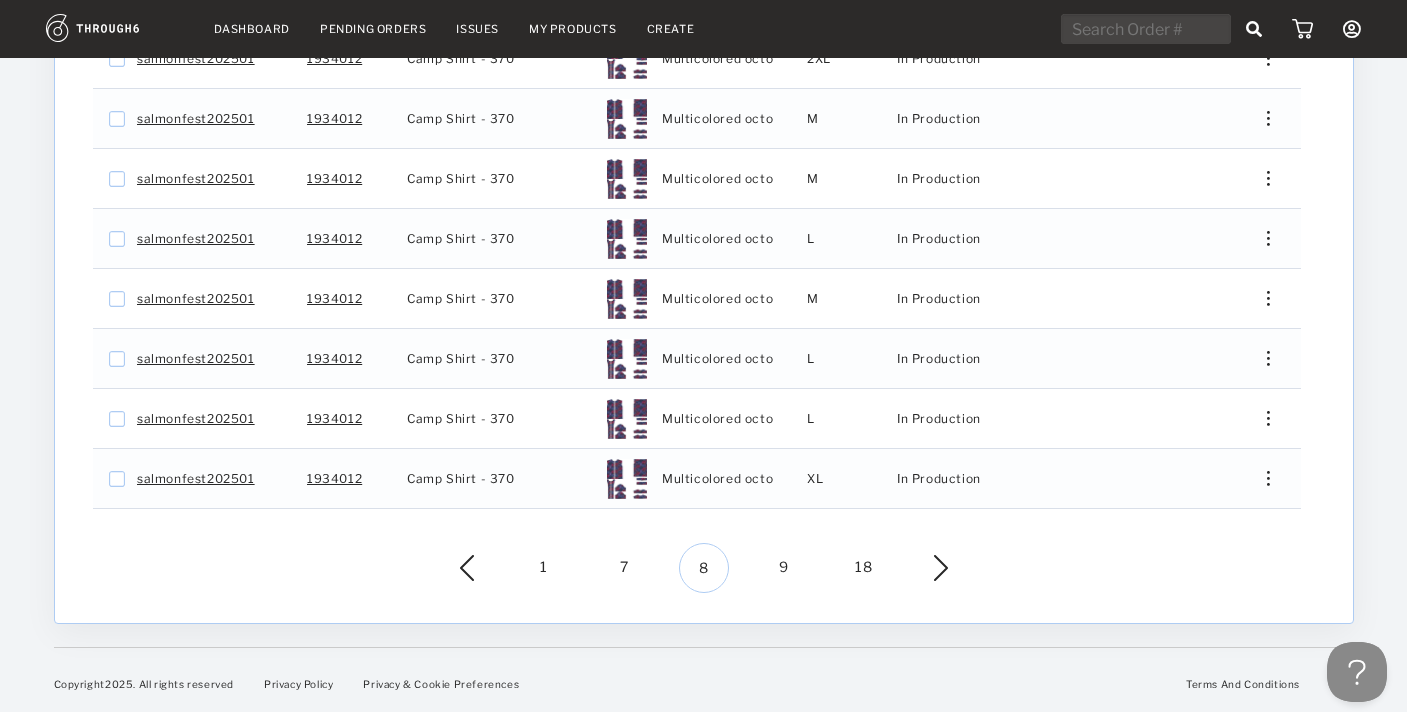 click on "9" at bounding box center (784, 568) 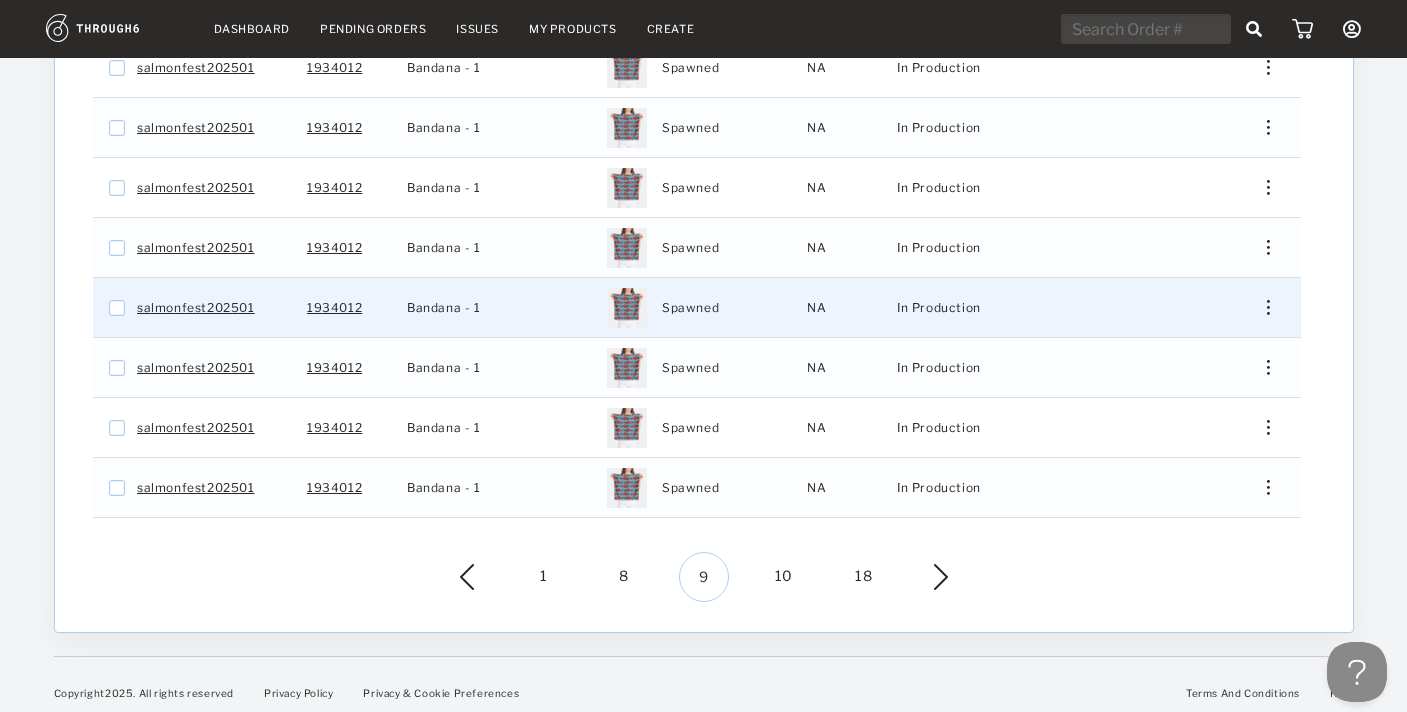 scroll, scrollTop: 582, scrollLeft: 0, axis: vertical 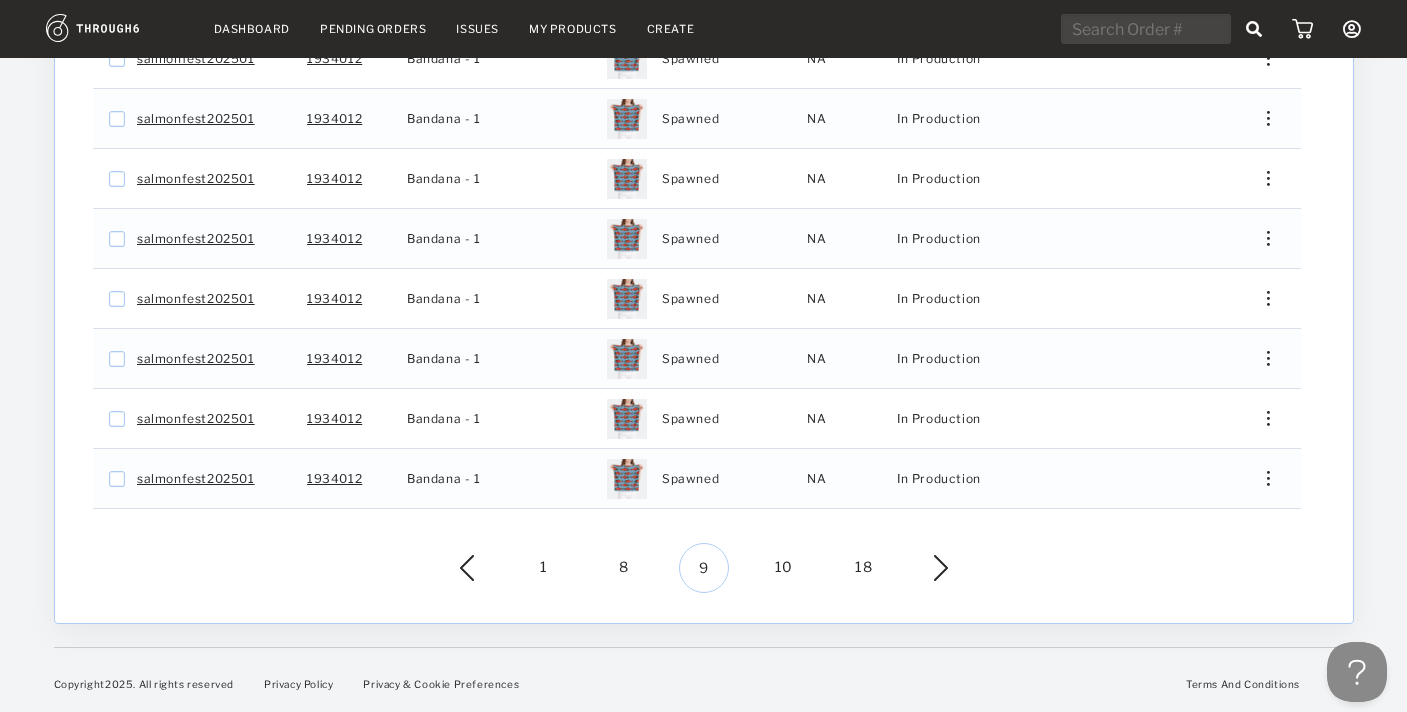 click on "10" at bounding box center [784, 568] 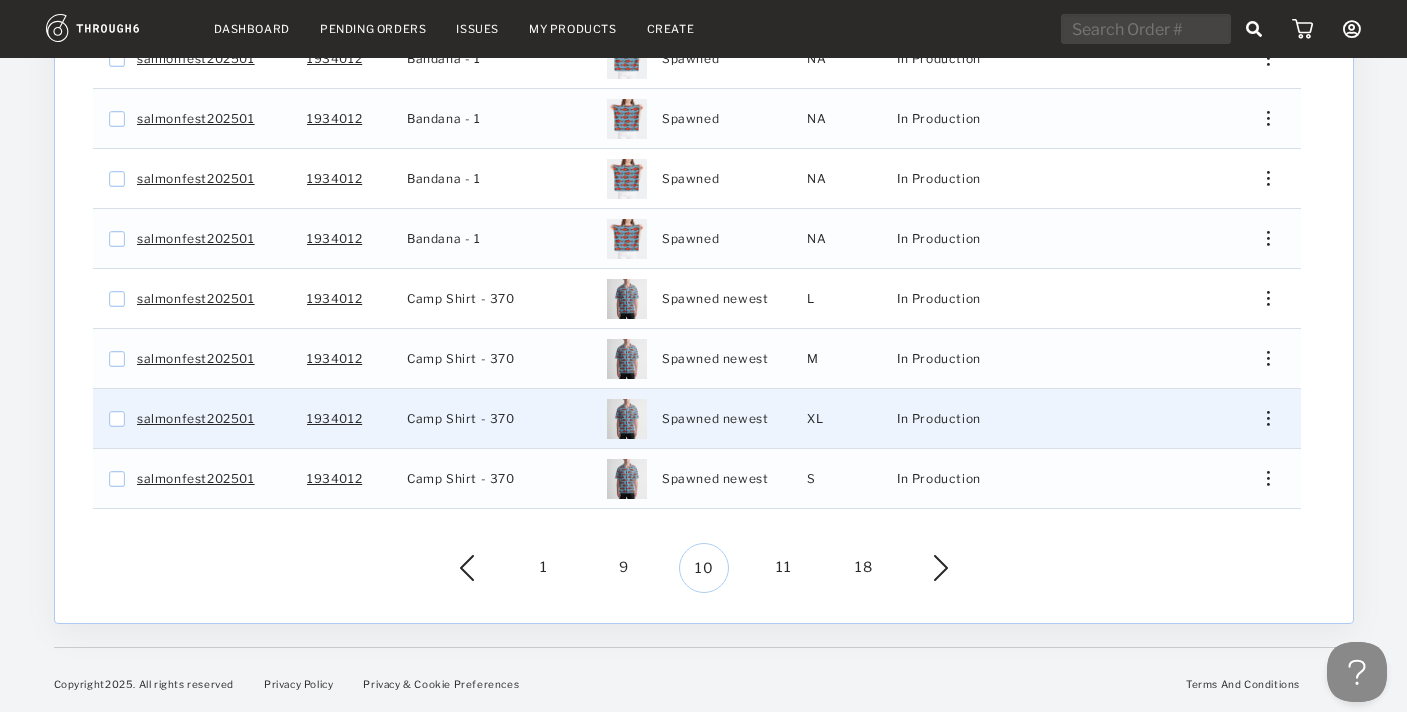 click at bounding box center [1260, 418] 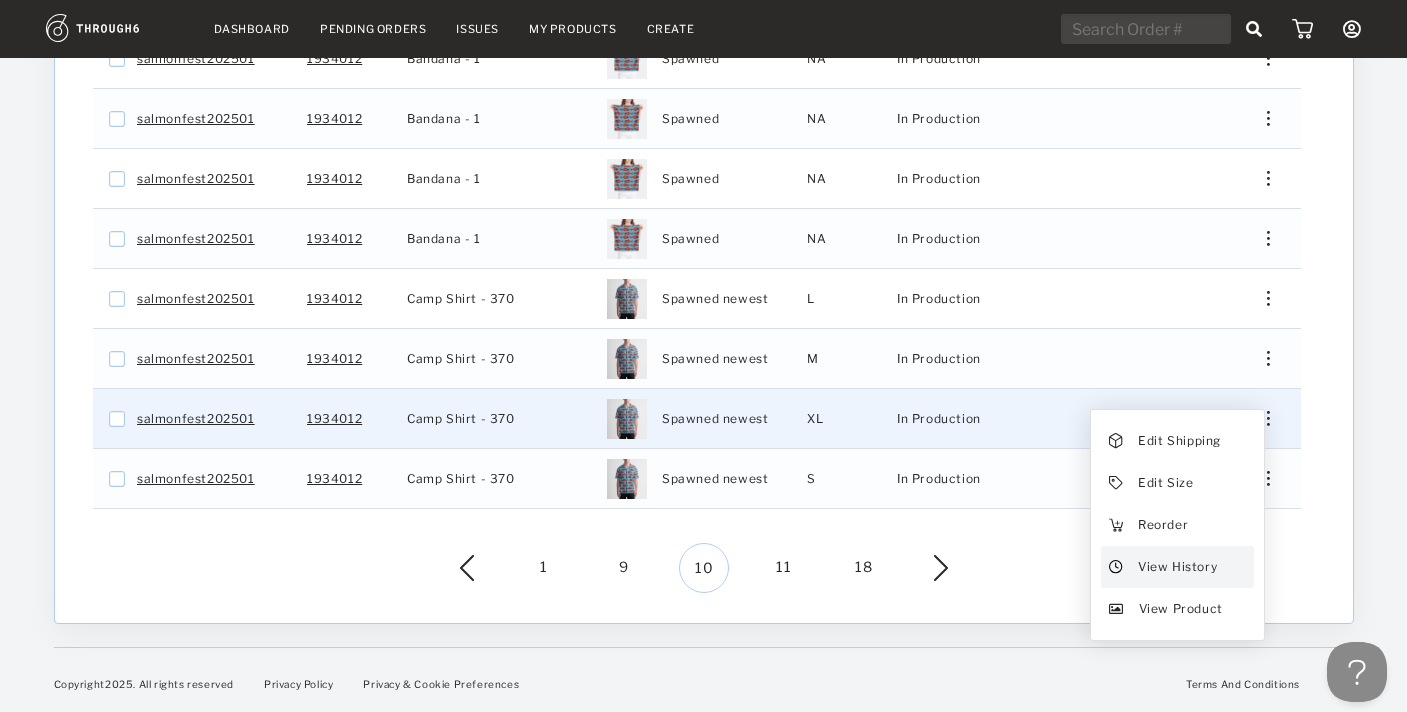 click on "View History" at bounding box center (1176, 567) 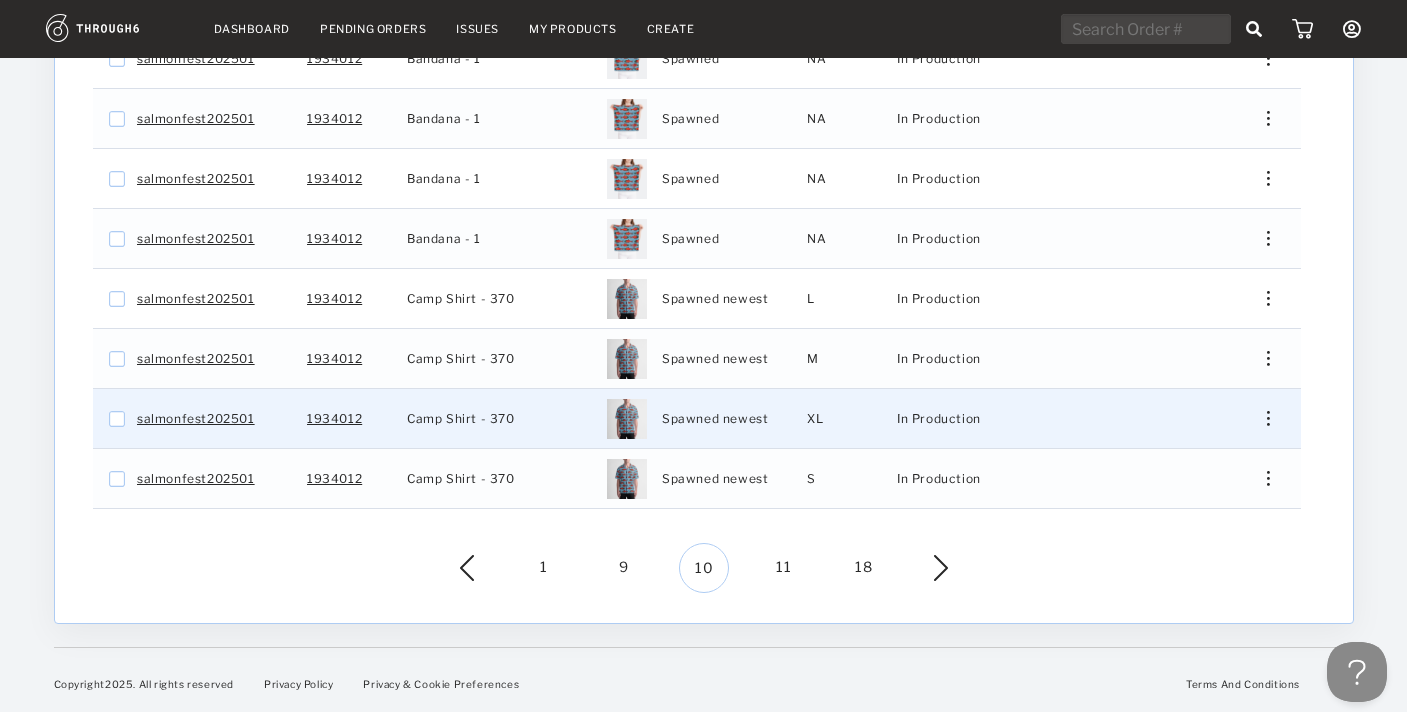 click at bounding box center [1267, 418] 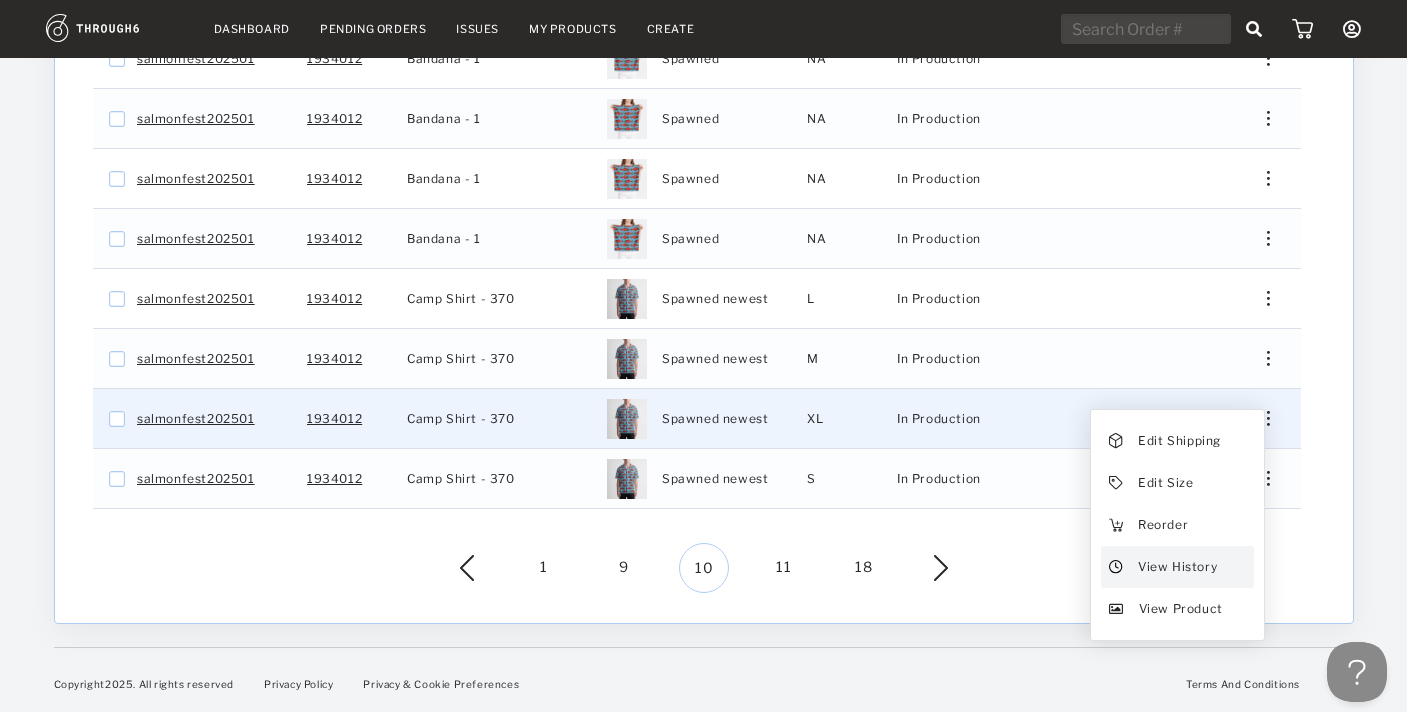 click on "View History" at bounding box center (1176, 567) 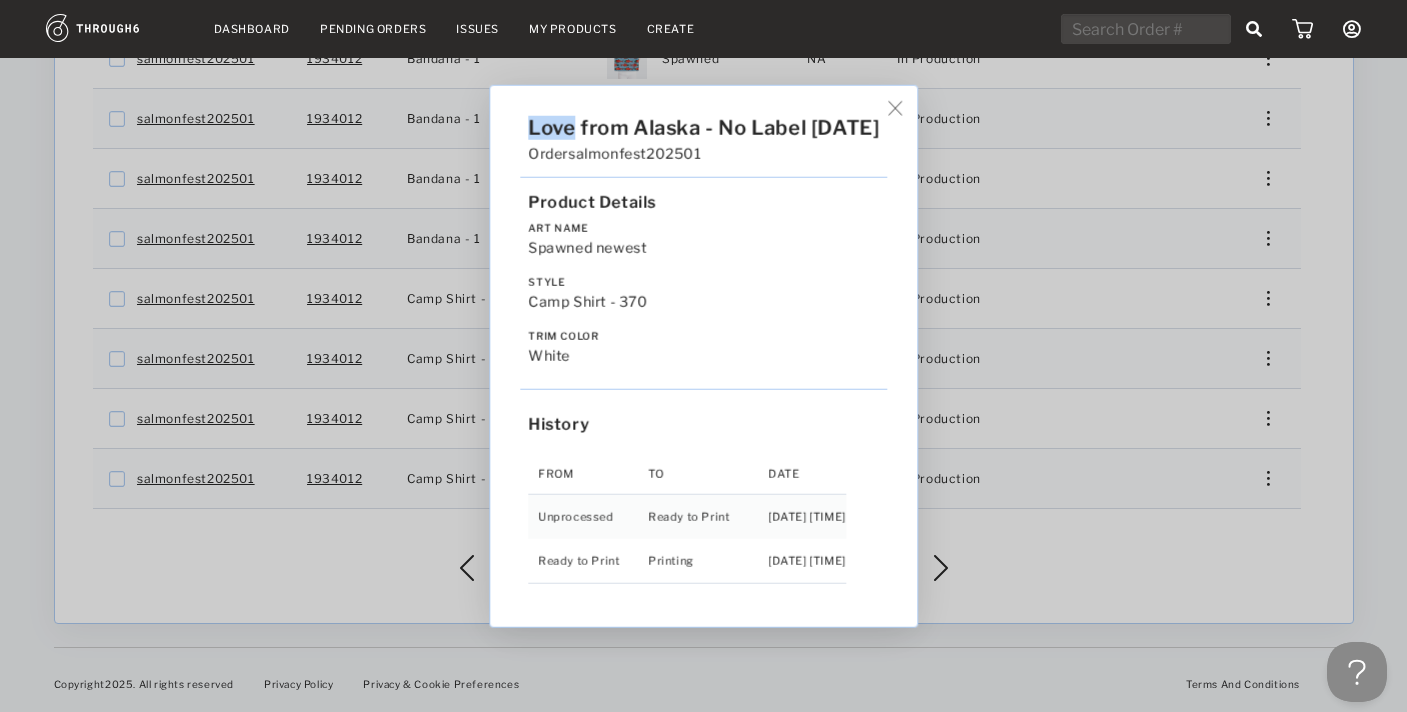 click on "Love from Alaska - No Label   06/19/25 Order  salmonfest202501 Product Details Art Name Spawned newest Style Camp Shirt - 370 Trim Color white History From To Date Unprocessed Ready to Print 6/19/25 10:29:12 PM Ready to Print Printing 6/27/25 10:56:22 AM" at bounding box center (703, 356) 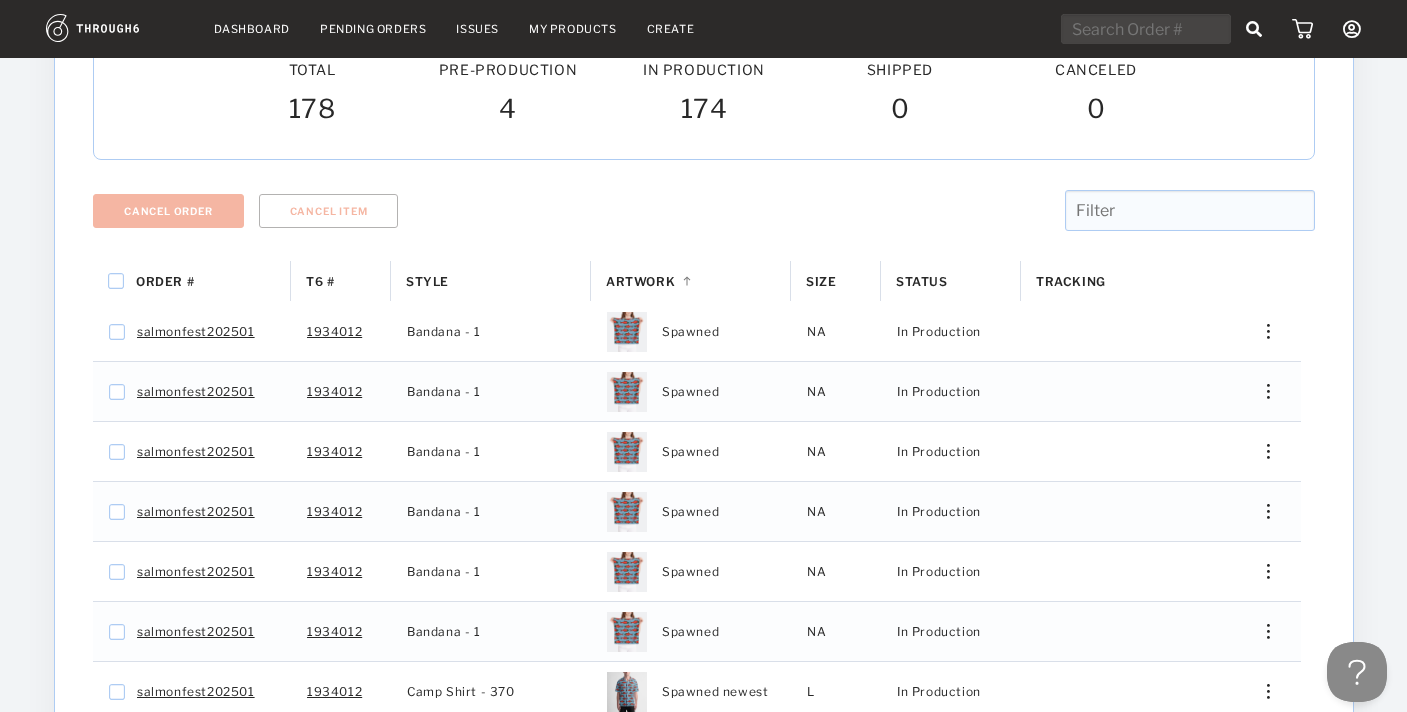 scroll, scrollTop: 582, scrollLeft: 0, axis: vertical 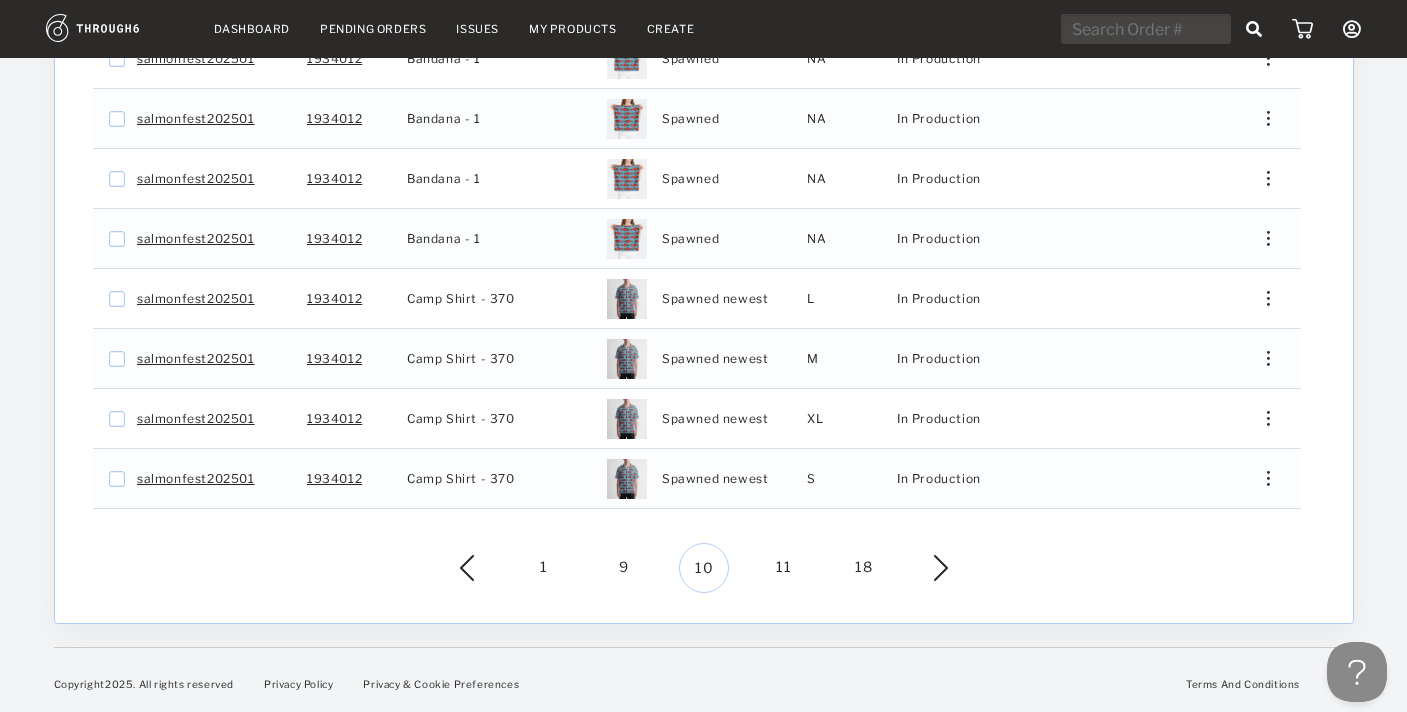 click on "11" at bounding box center (784, 568) 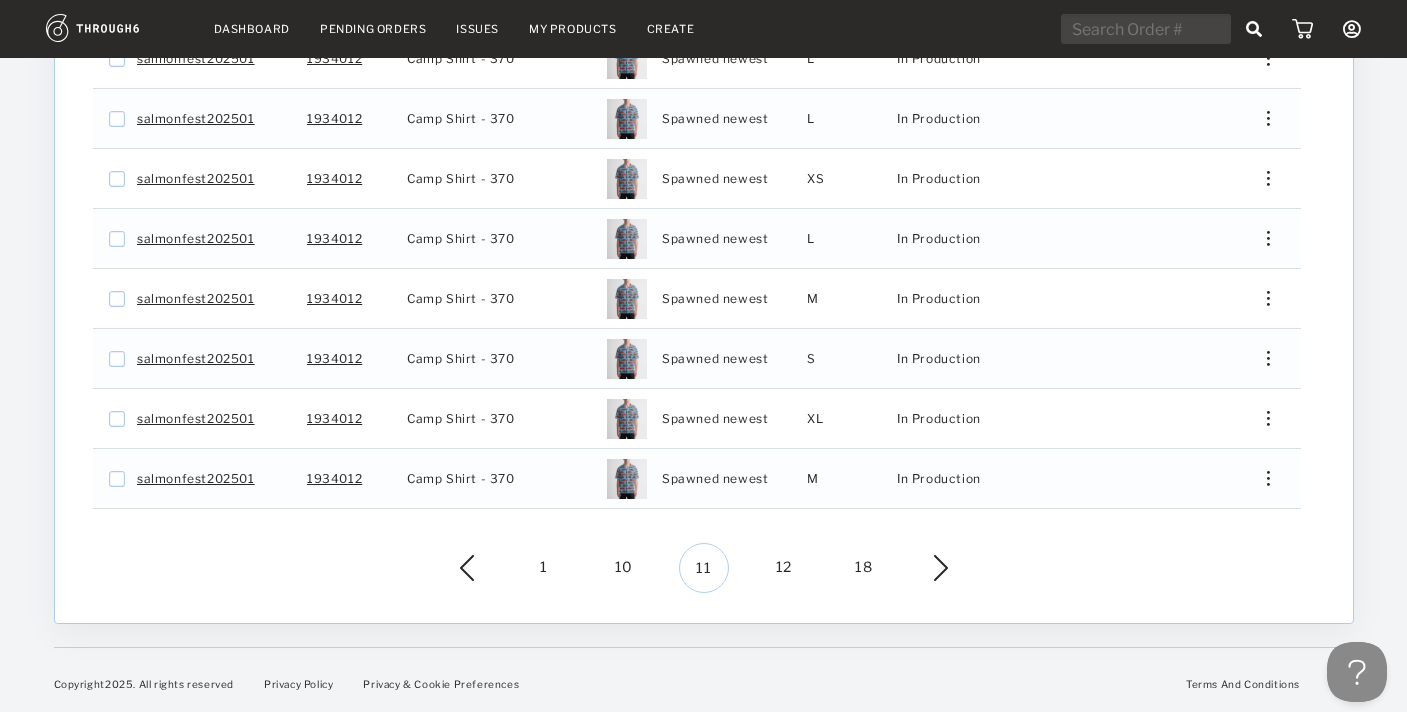 click on "12" at bounding box center [784, 568] 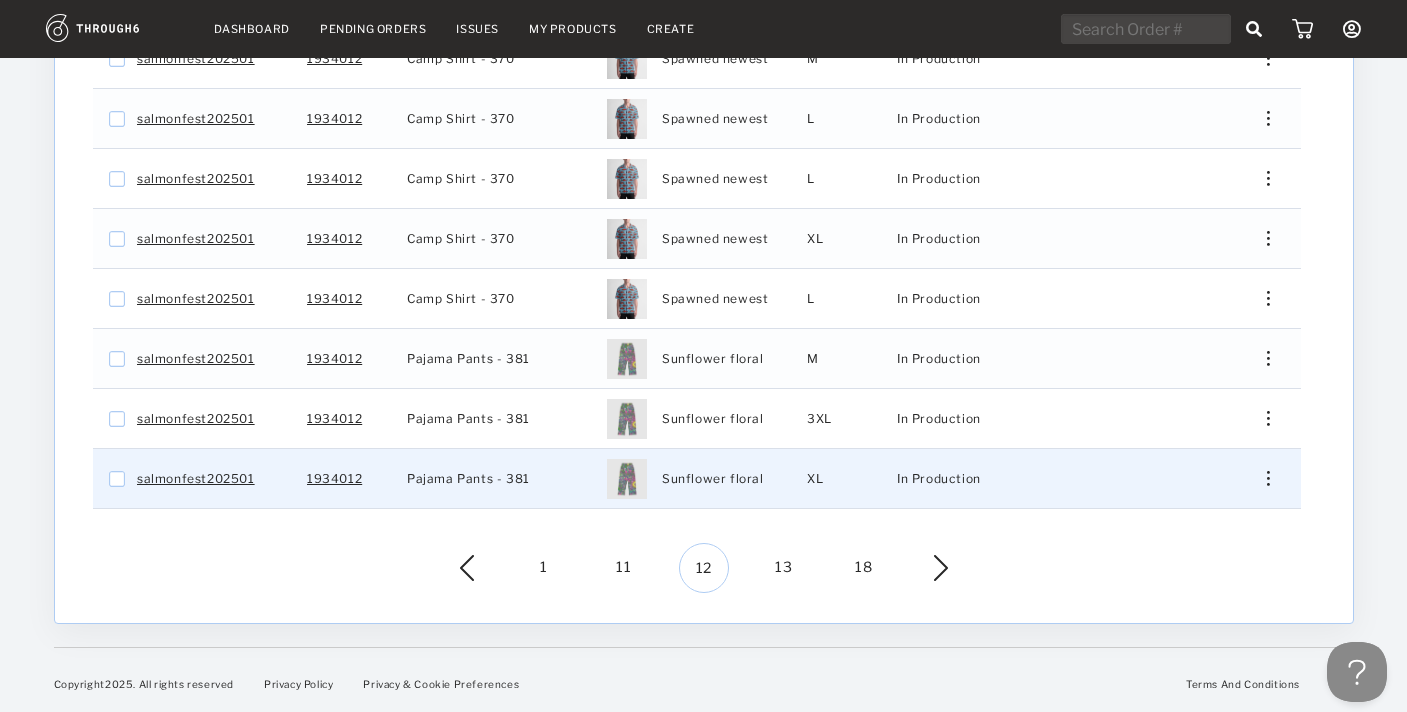 scroll, scrollTop: 471, scrollLeft: 0, axis: vertical 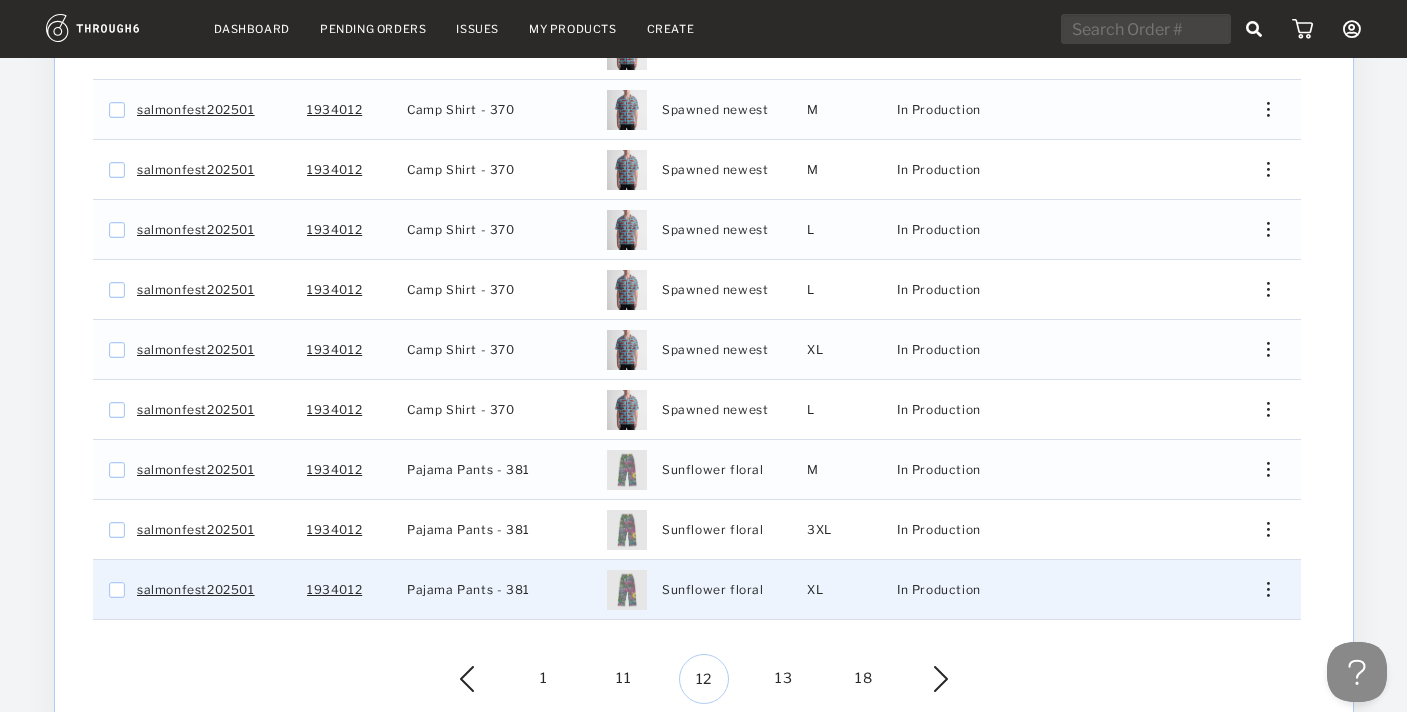 click at bounding box center [1260, 589] 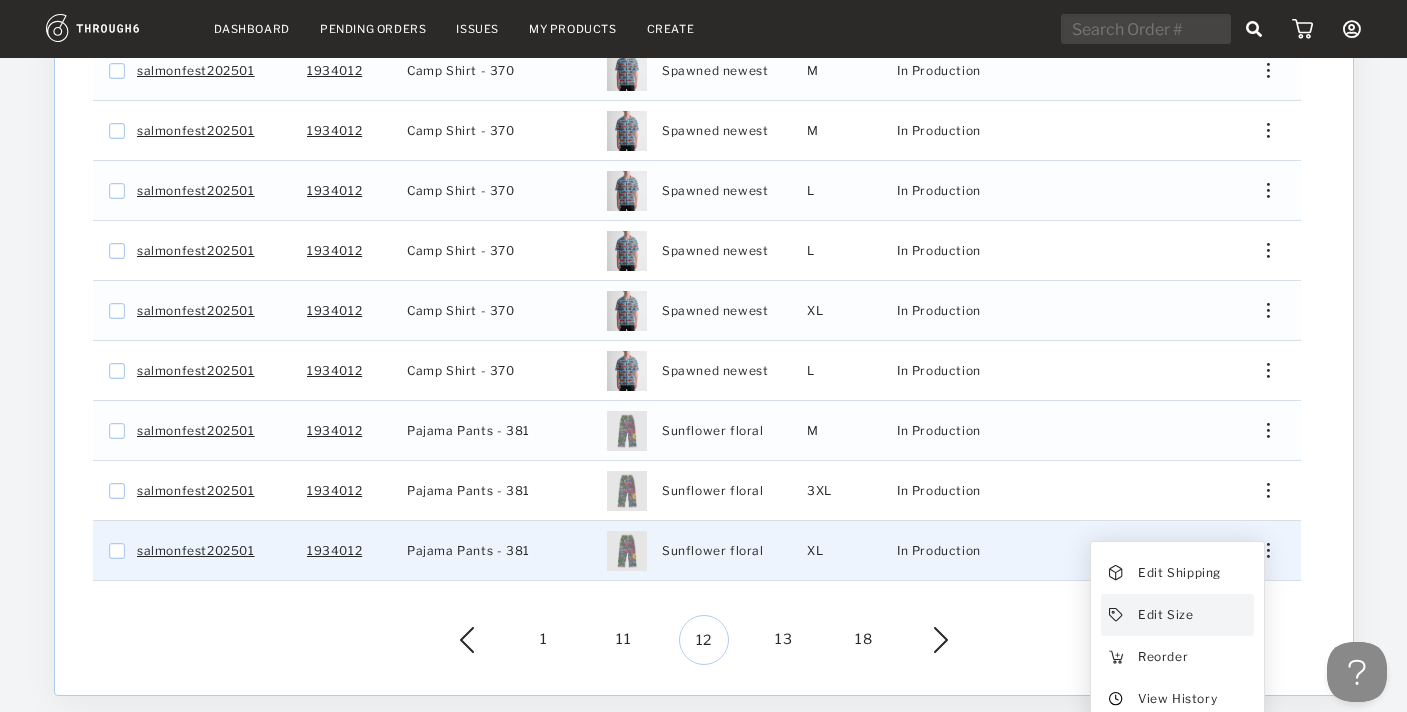 scroll, scrollTop: 582, scrollLeft: 0, axis: vertical 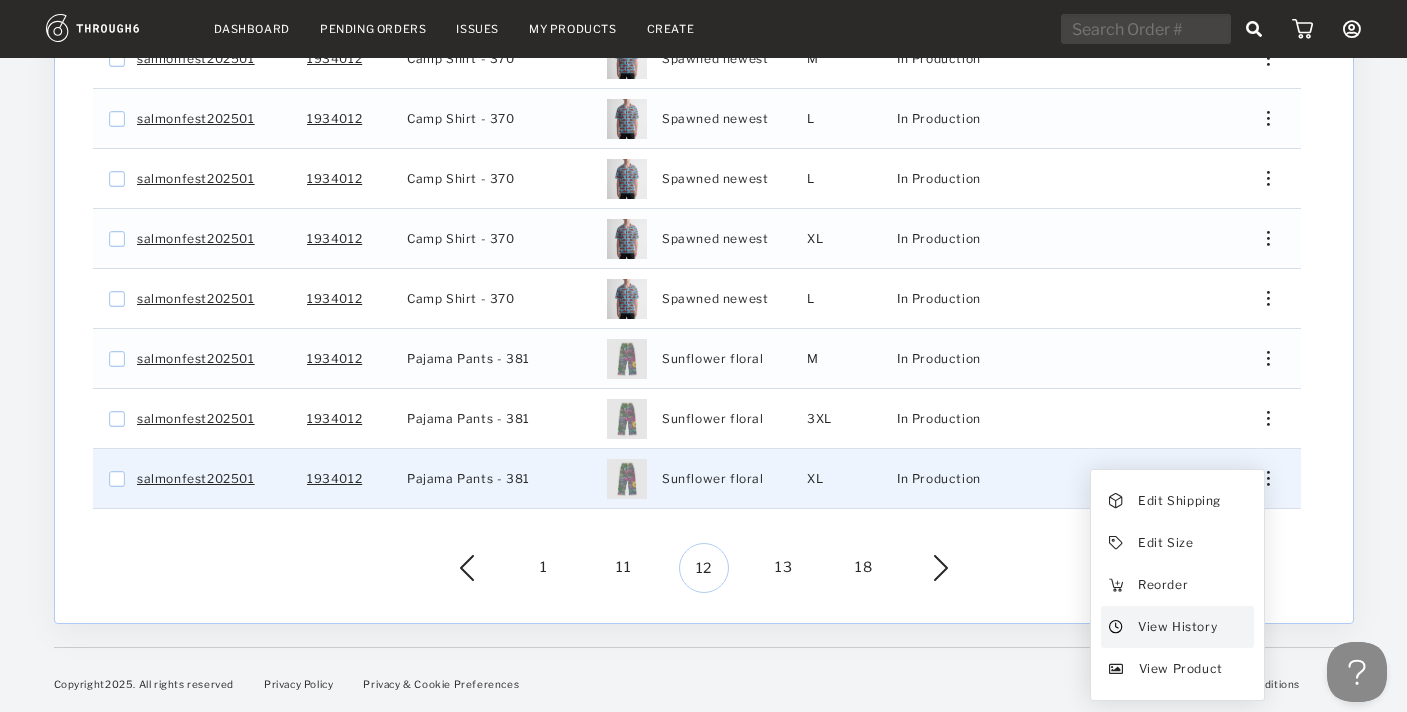 click on "View History" at bounding box center (1176, 627) 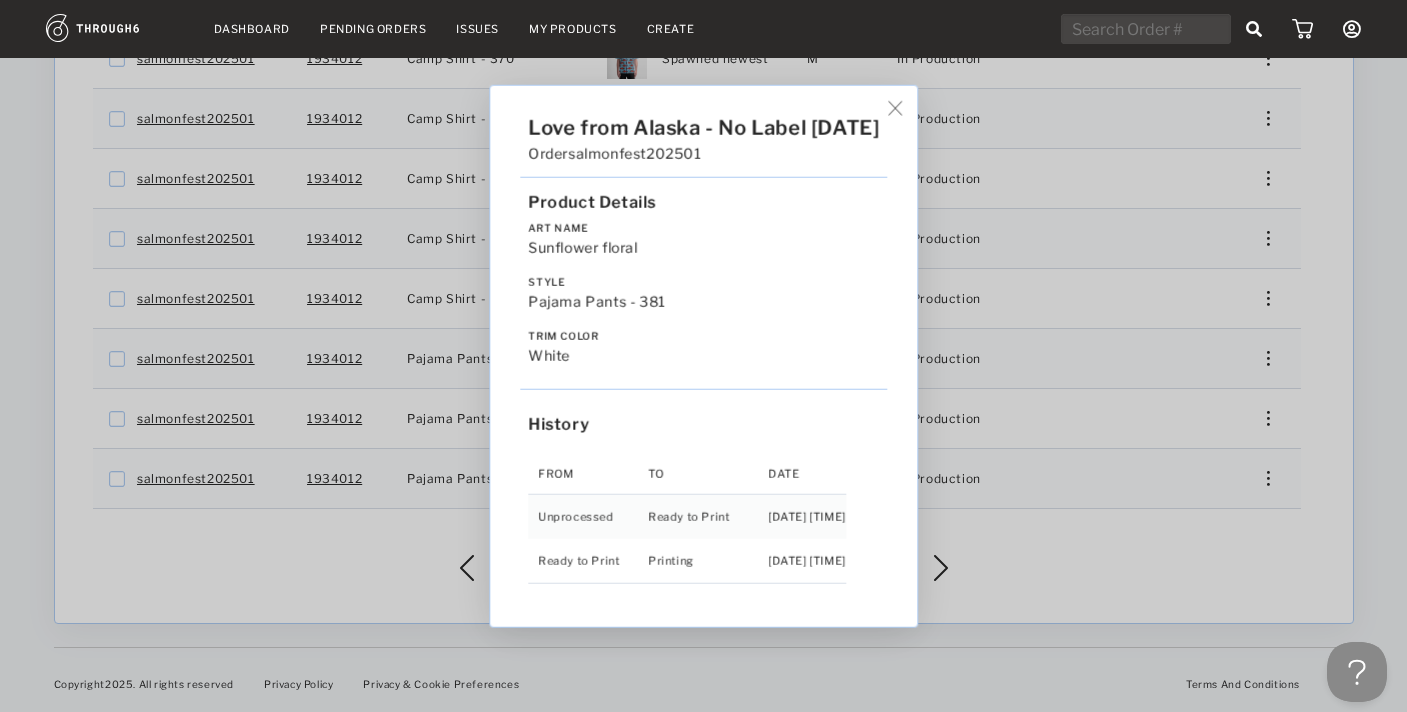 click on "Love from Alaska - No Label   06/19/25 Order  salmonfest202501 Product Details Art Name Sunflower floral Style Pajama Pants - 381 Trim Color white History From To Date Unprocessed Ready to Print 6/19/25 10:29:17 PM Ready to Print Printing 6/27/25 9:55:58 AM" at bounding box center (703, 356) 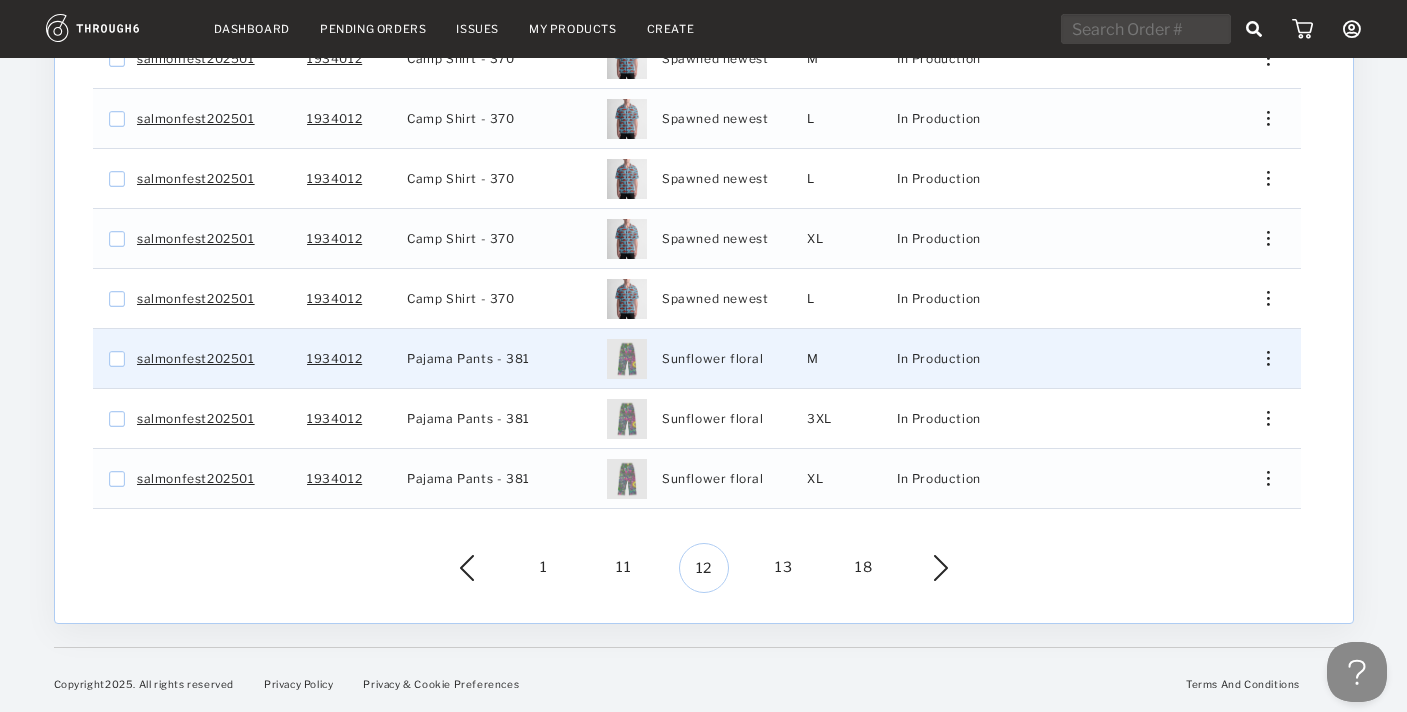 click at bounding box center (1260, 358) 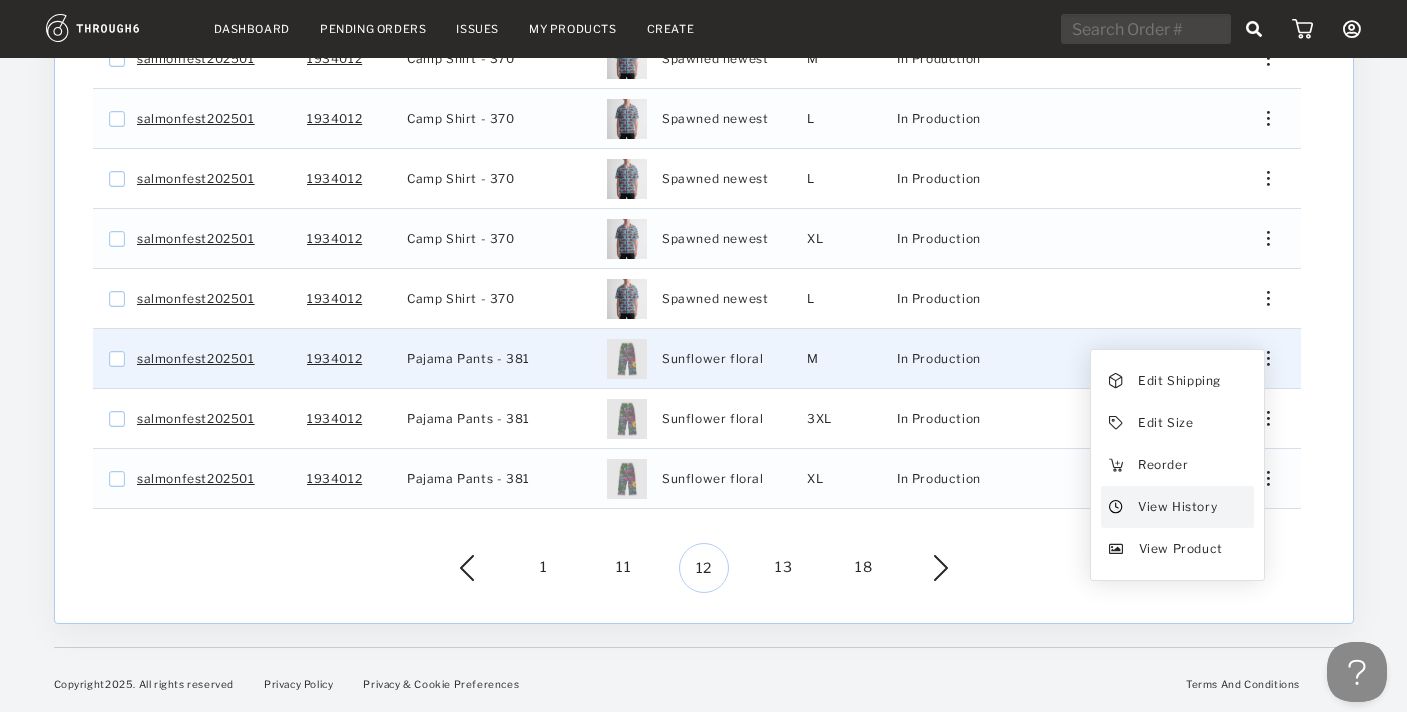 click on "View History" at bounding box center (1176, 507) 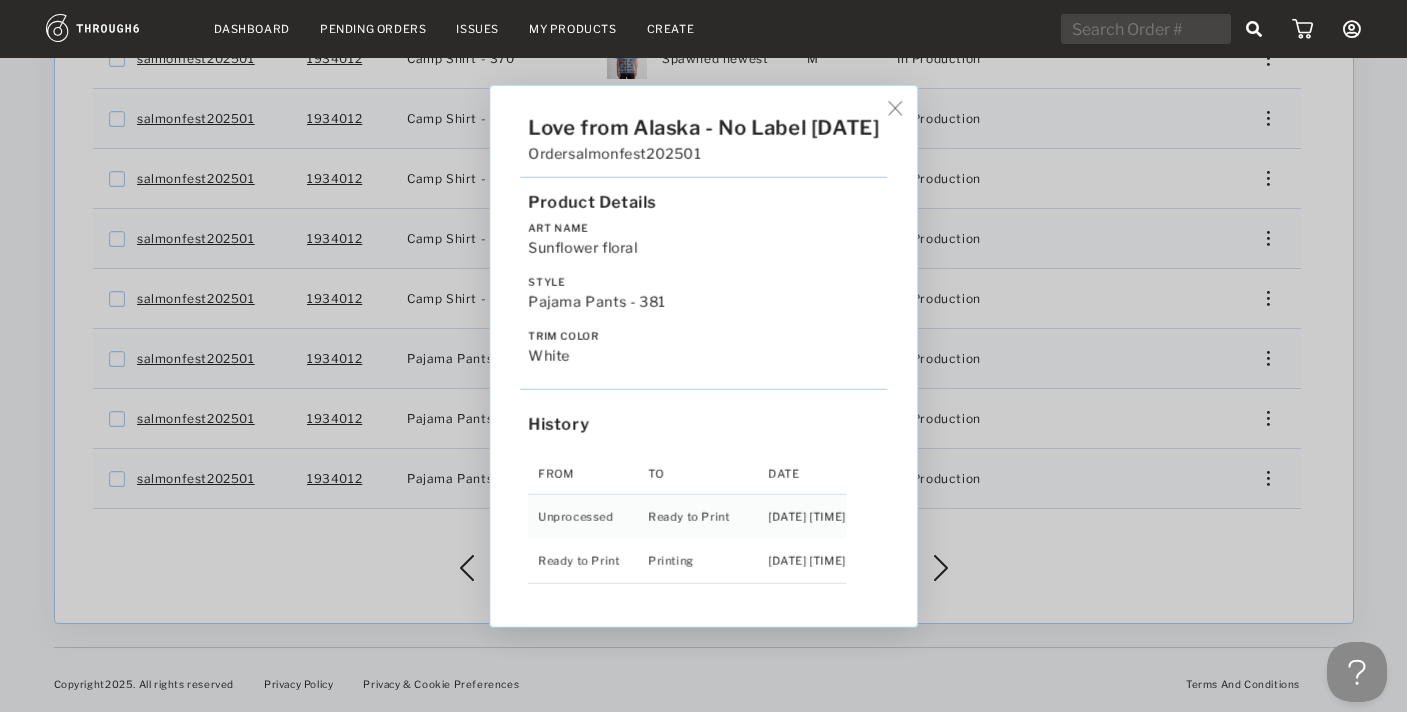 click on "Love from Alaska - No Label   06/19/25 Order  salmonfest202501 Product Details Art Name Sunflower floral Style Pajama Pants - 381 Trim Color white History From To Date Unprocessed Ready to Print 6/19/25 10:29:17 PM Ready to Print Printing 6/27/25 10:05:57 AM" at bounding box center (703, 356) 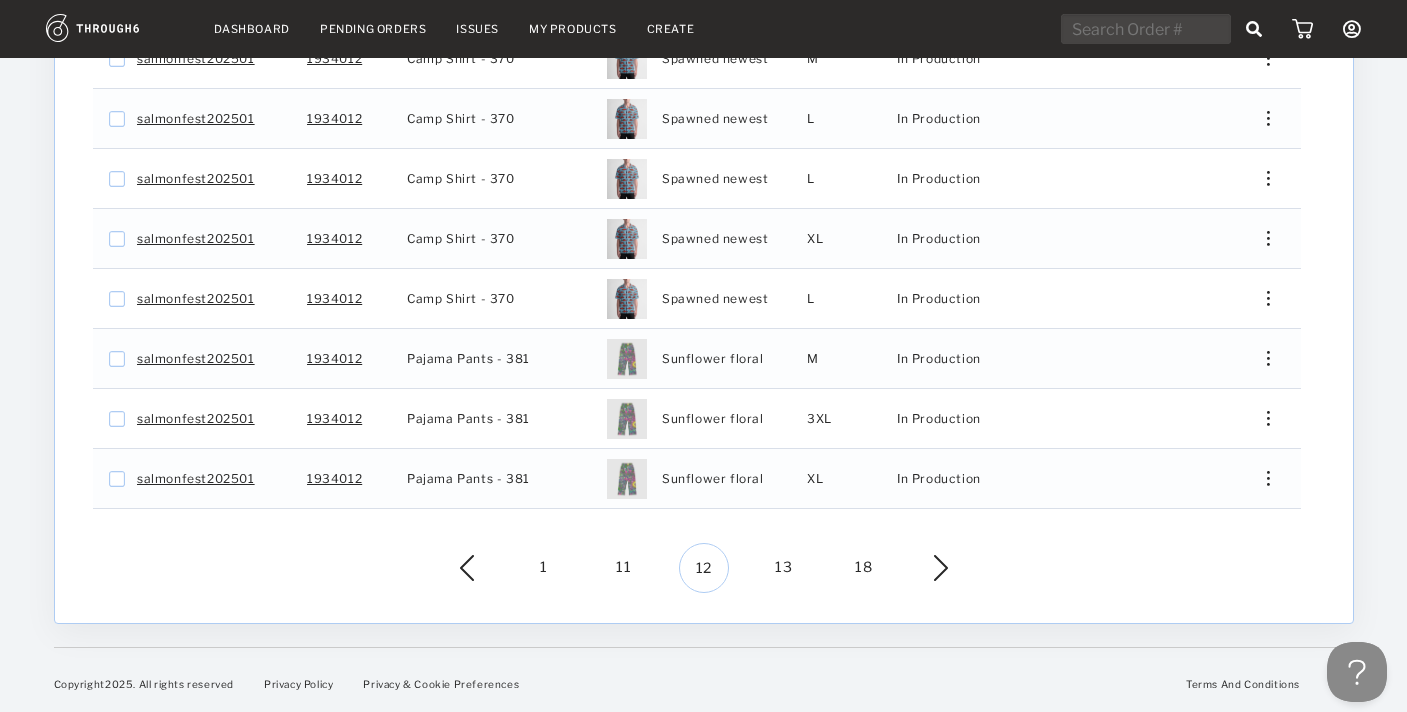 click on "13" at bounding box center (784, 568) 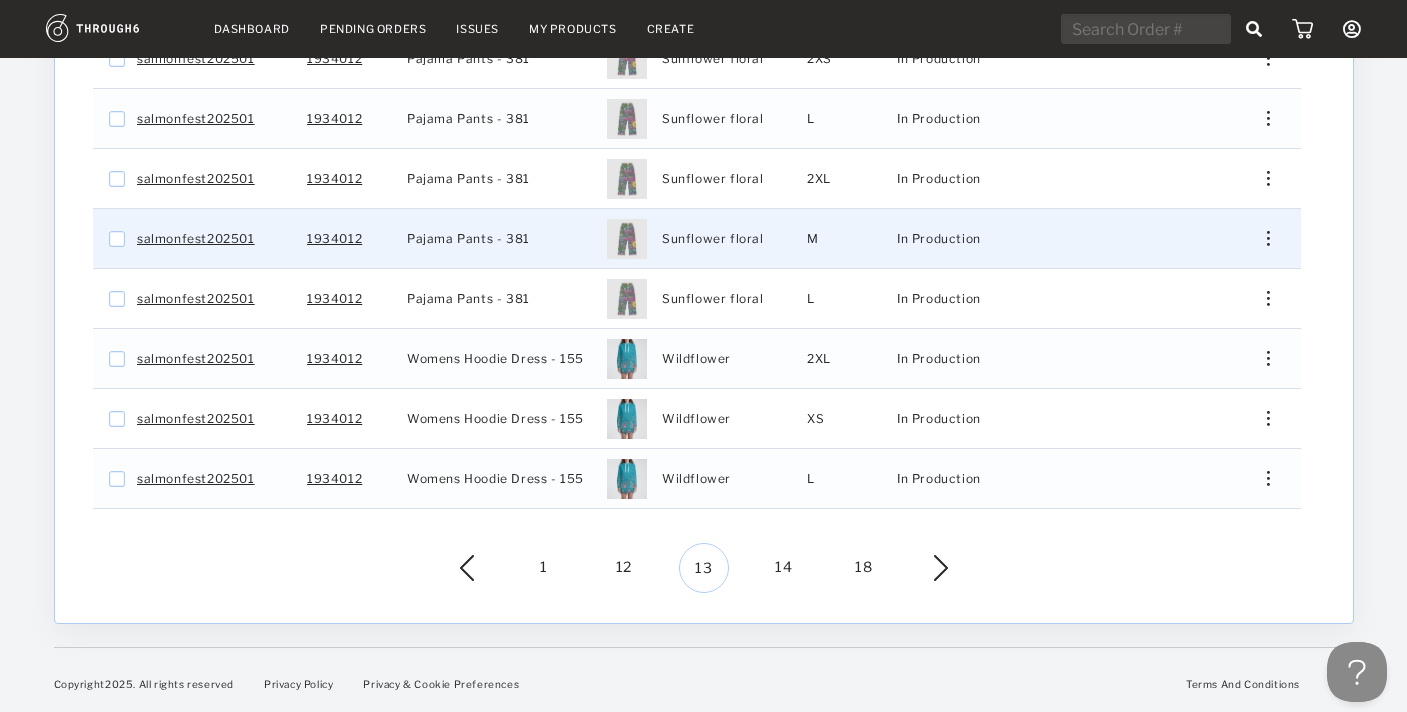 scroll, scrollTop: 456, scrollLeft: 0, axis: vertical 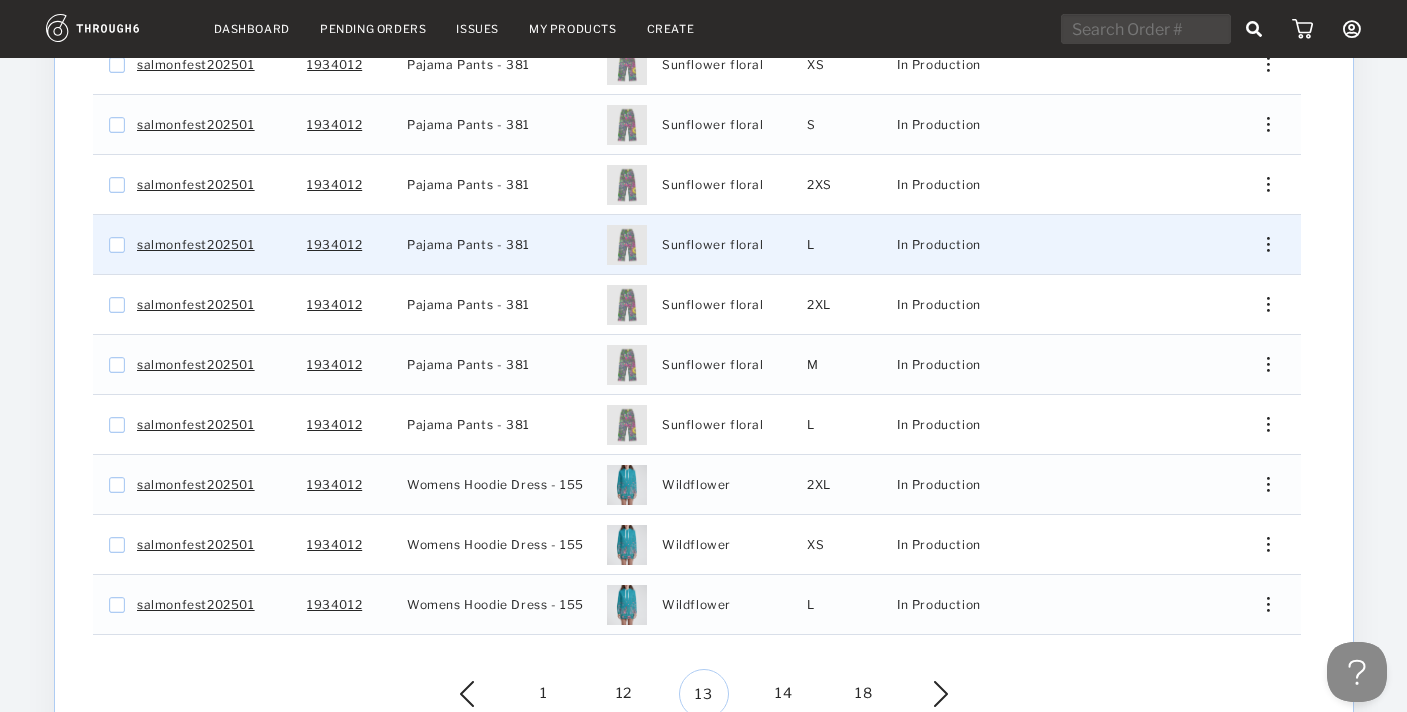 click at bounding box center (1267, 244) 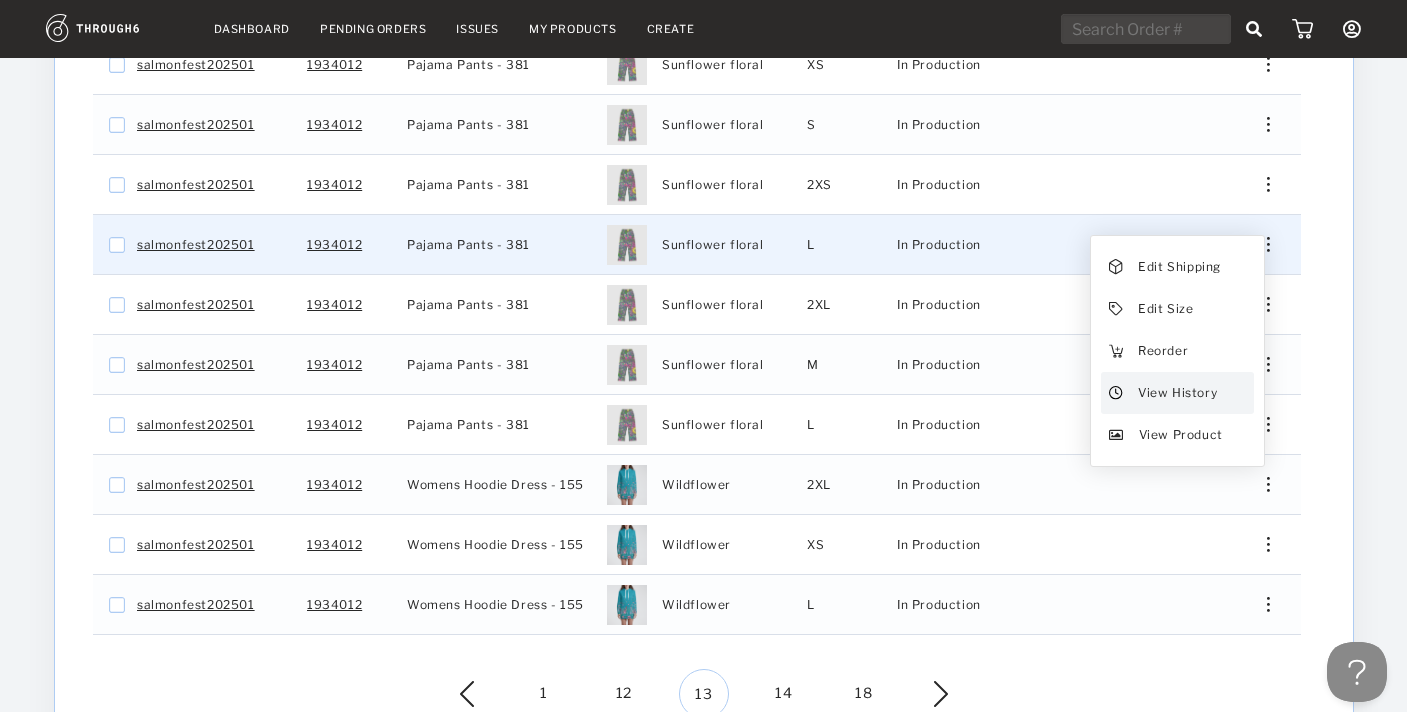 click on "View History" at bounding box center [1176, 393] 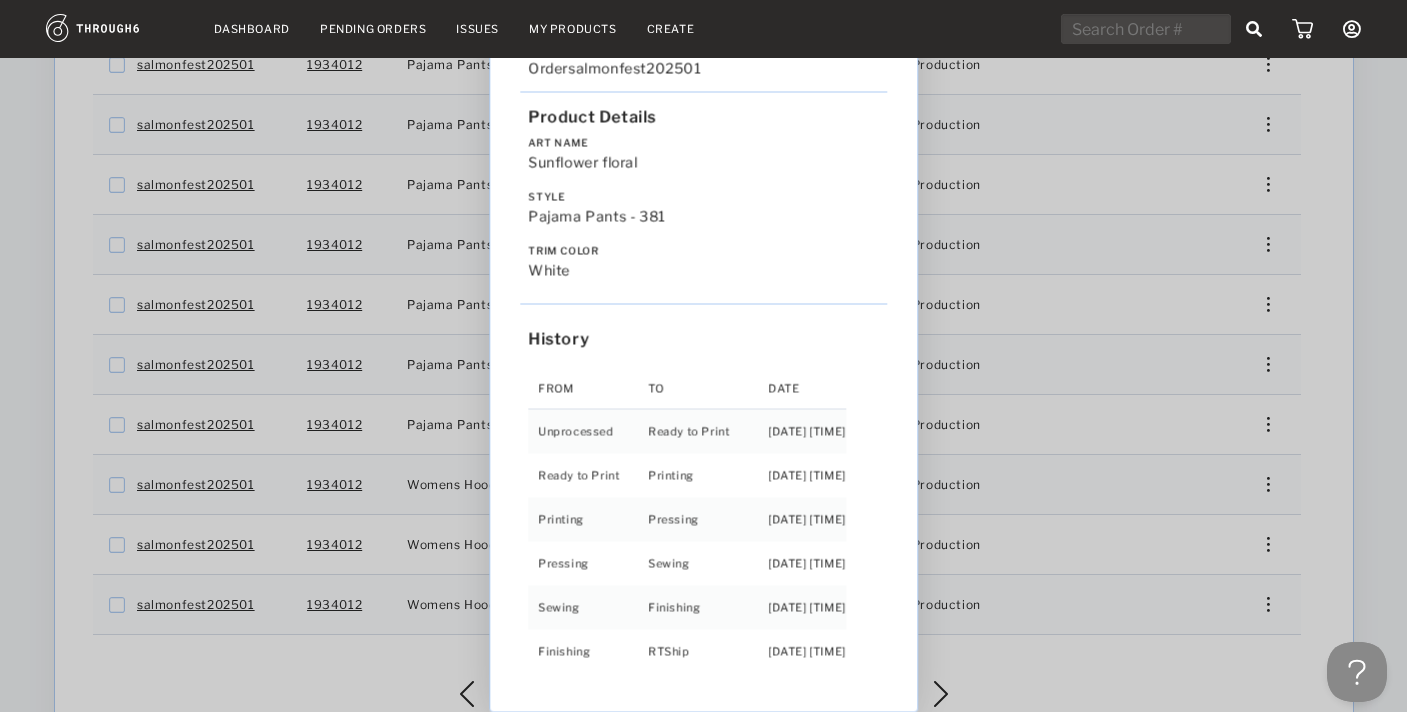 click on "Love from Alaska - No Label   06/19/25 Order  salmonfest202501 Product Details Art Name Sunflower floral Style Pajama Pants - 381 Trim Color white History From To Date Unprocessed Ready to Print 6/19/25 10:29:17 PM Ready to Print Printing 6/27/25 8:56:07 AM Printing Pressing 7/01/25 3:25:42 PM Pressing Sewing 7/01/25 4:25:42 PM Sewing Finishing 7/03/25 9:25:33 AM Finishing RTShip 7/04/25 9:25:41 AM" at bounding box center [703, 356] 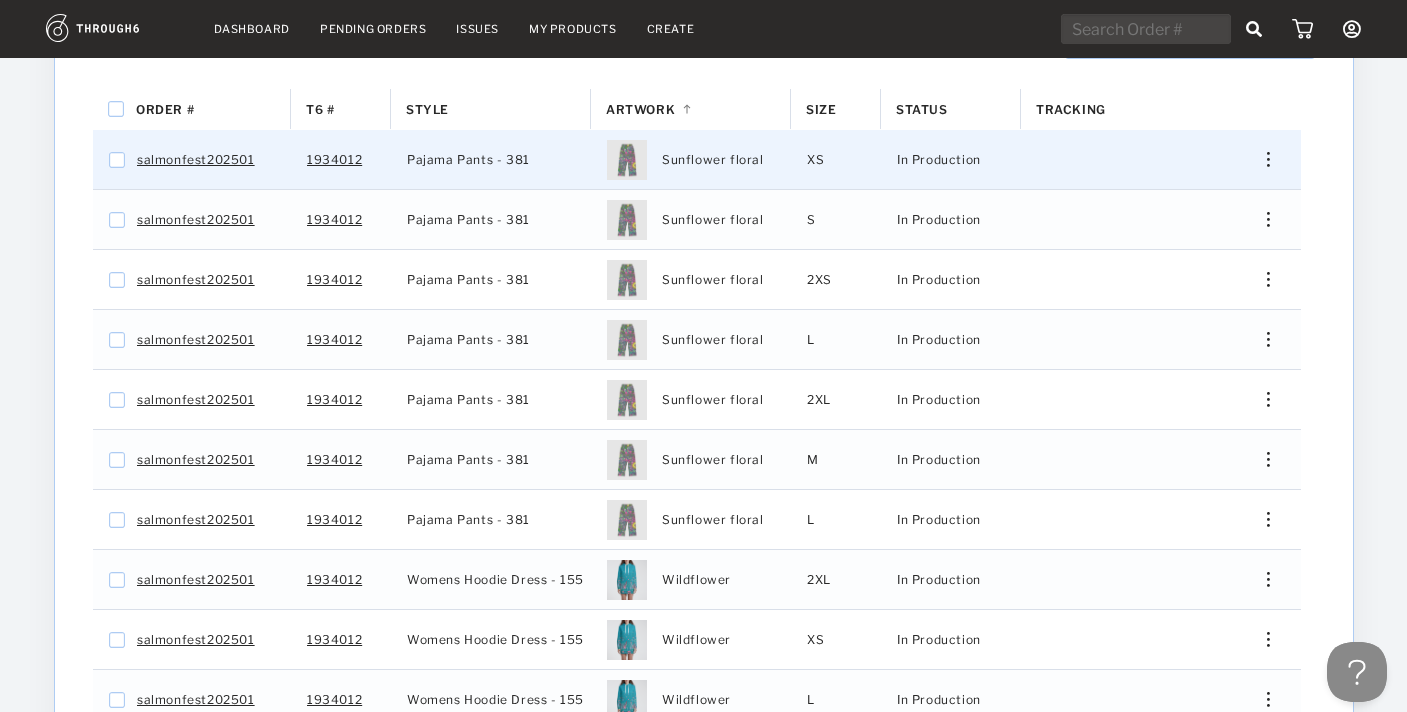 scroll, scrollTop: 510, scrollLeft: 0, axis: vertical 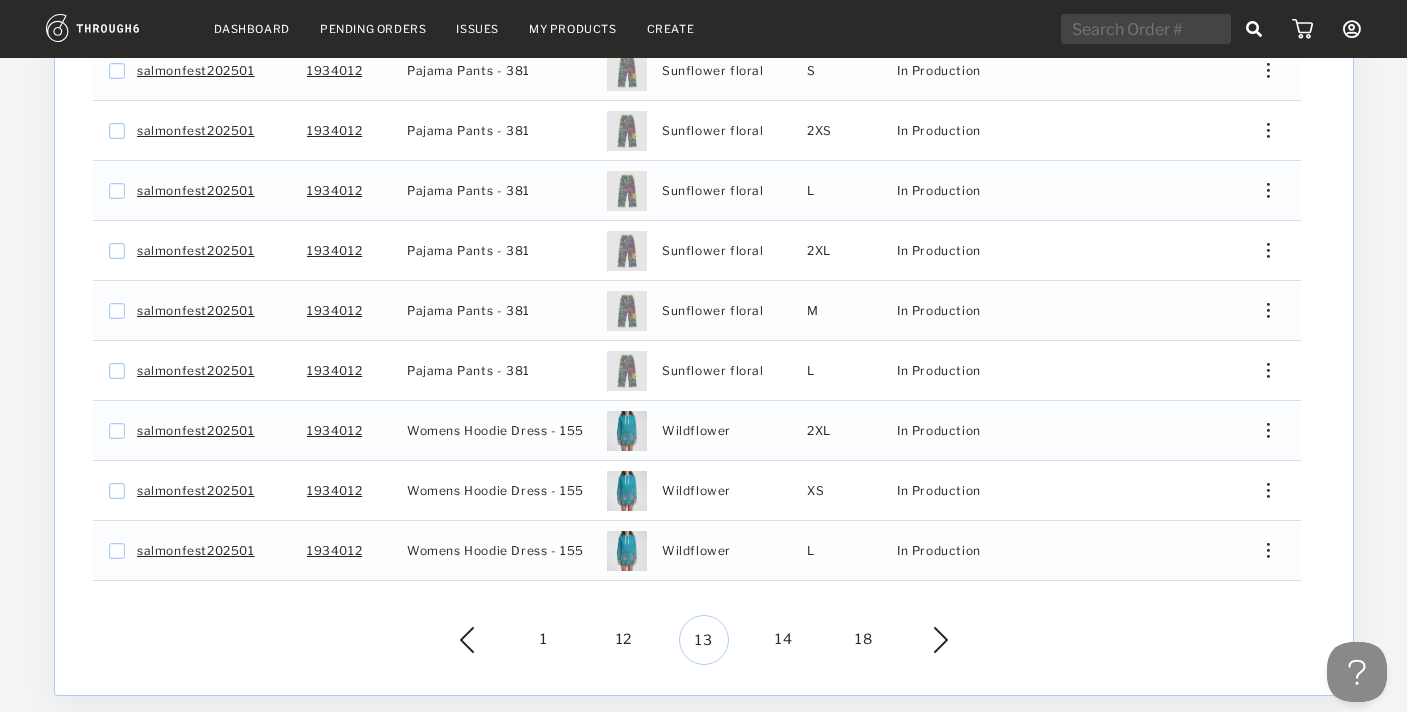 click on "14" at bounding box center [784, 640] 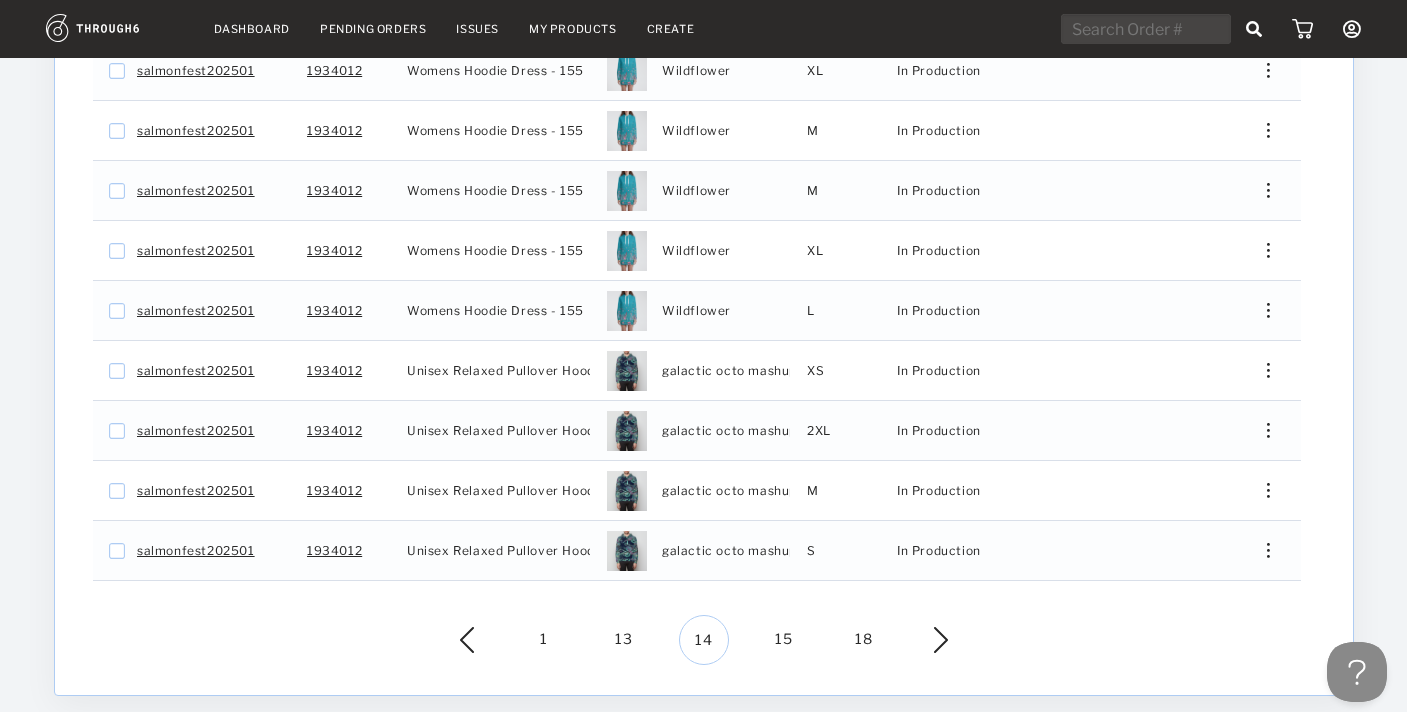 click on "15" at bounding box center [784, 640] 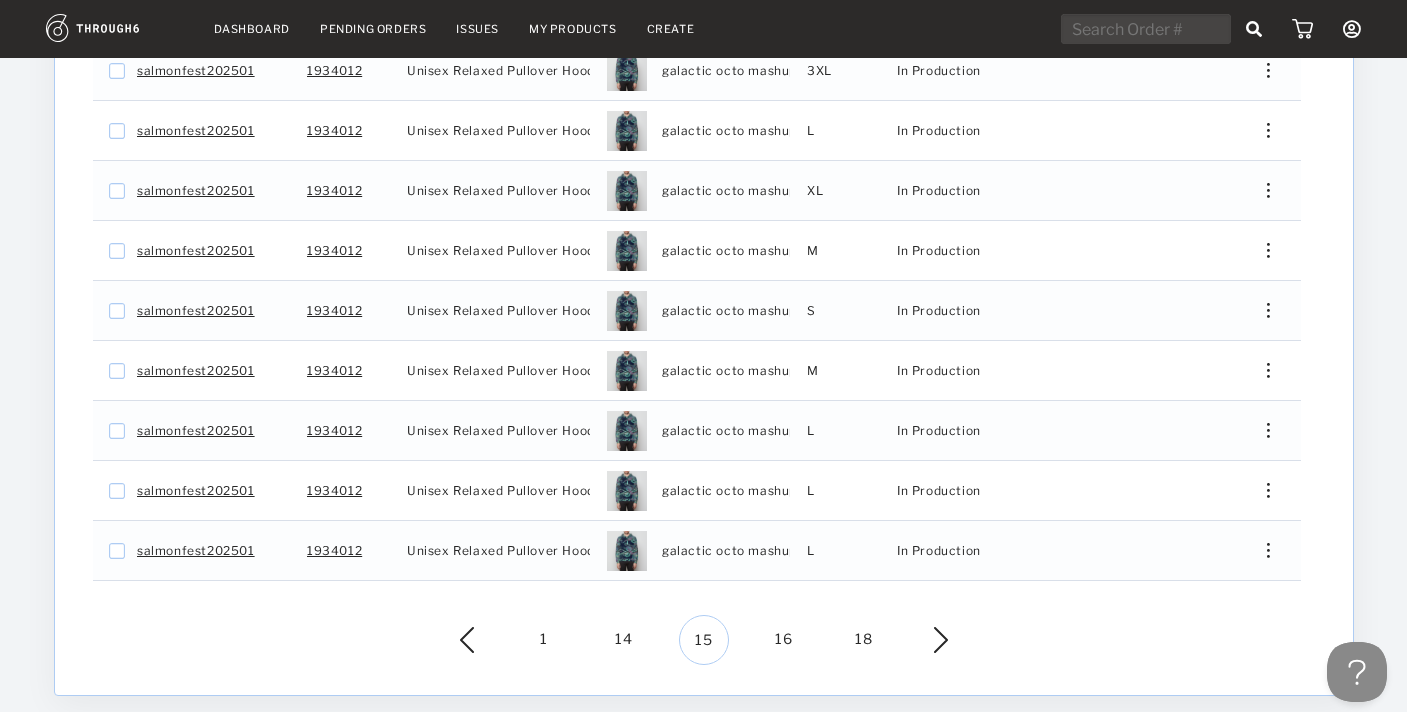 click on "16" at bounding box center [784, 640] 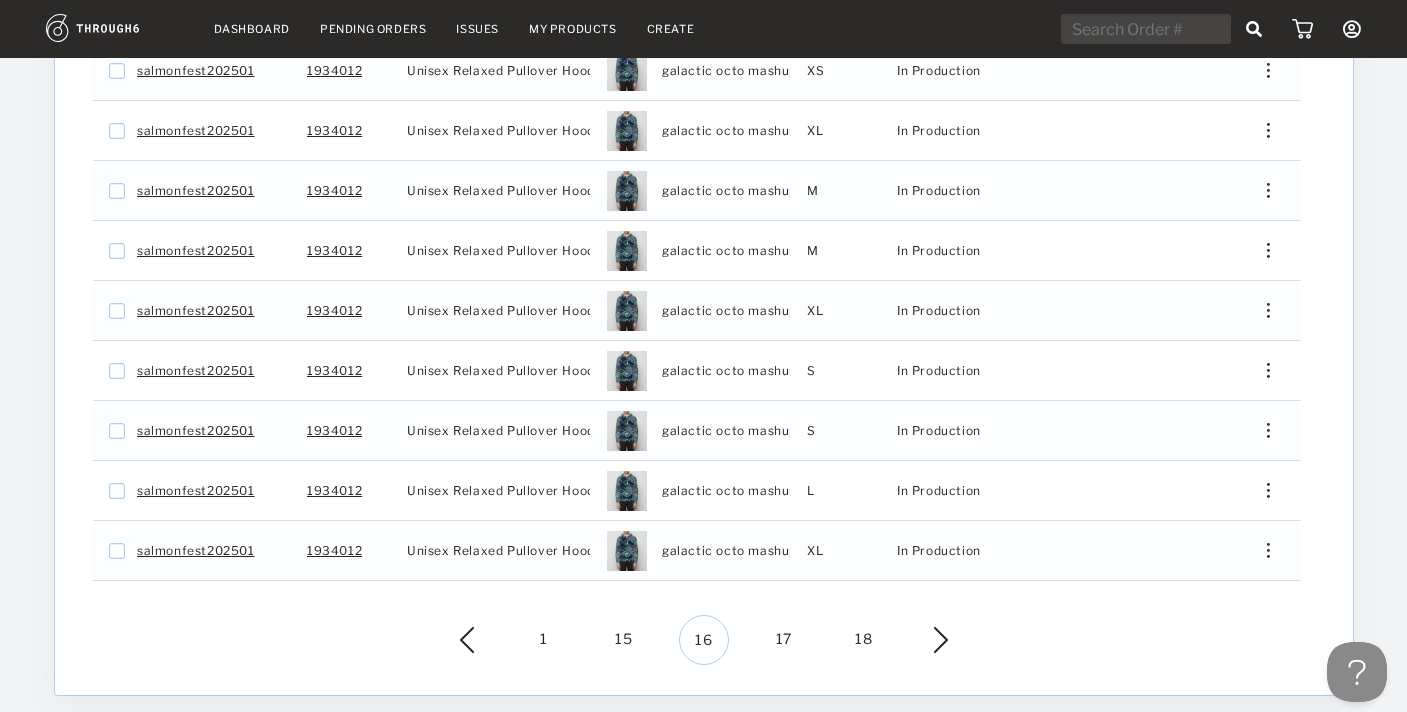 drag, startPoint x: 934, startPoint y: 638, endPoint x: 932, endPoint y: 628, distance: 10.198039 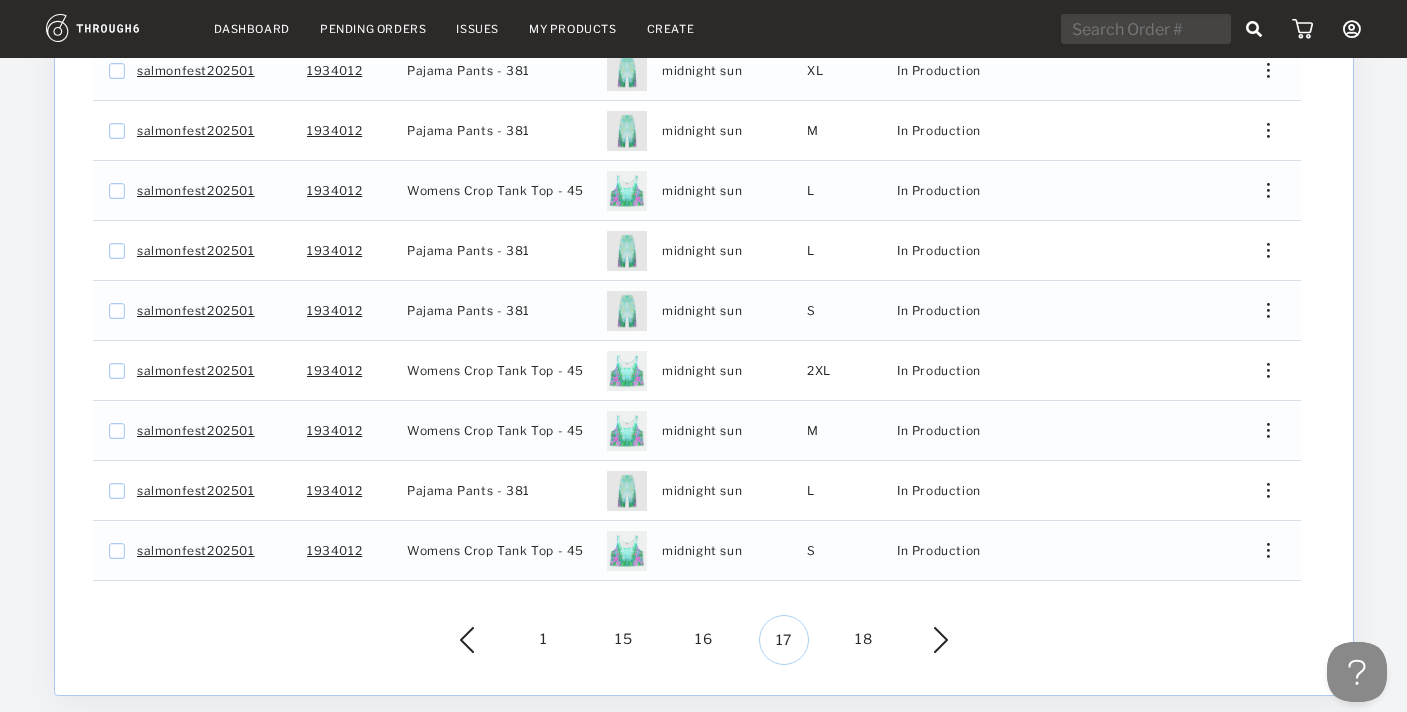 click on "16" at bounding box center [704, 640] 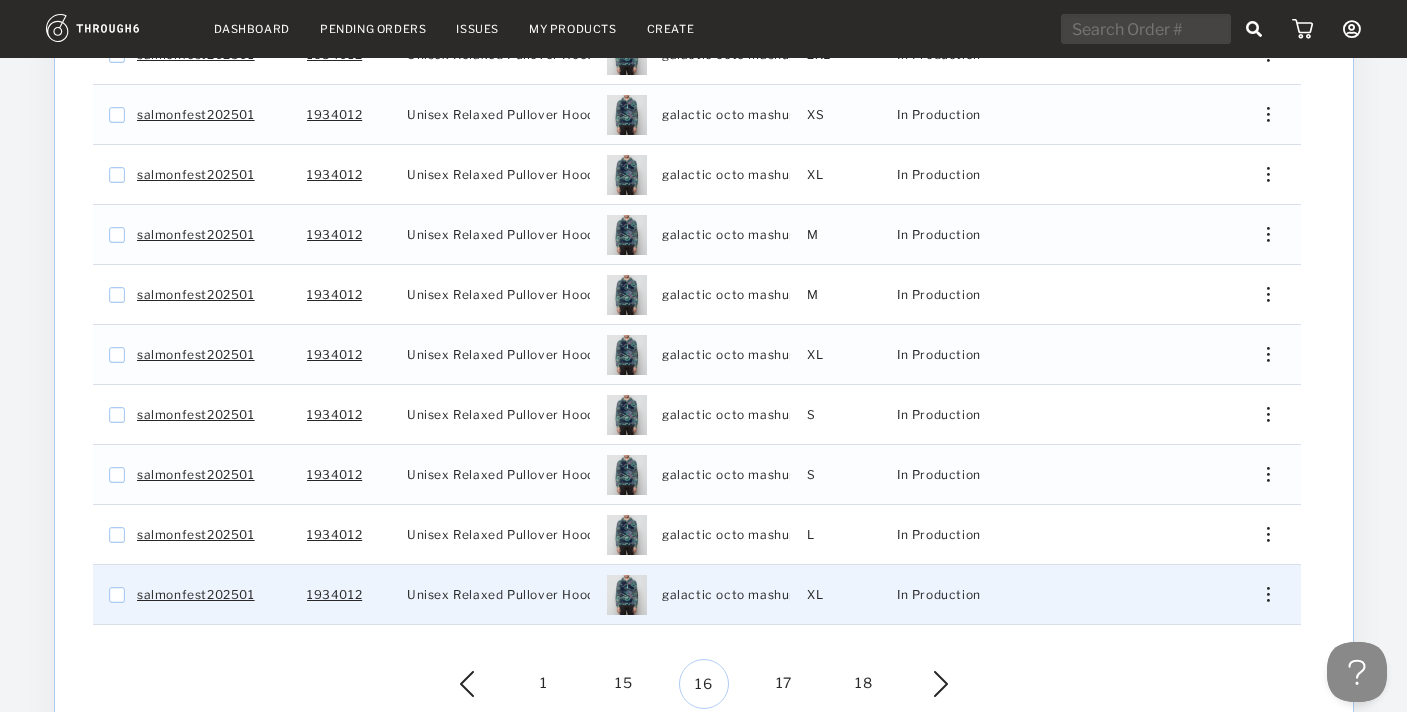 scroll, scrollTop: 582, scrollLeft: 0, axis: vertical 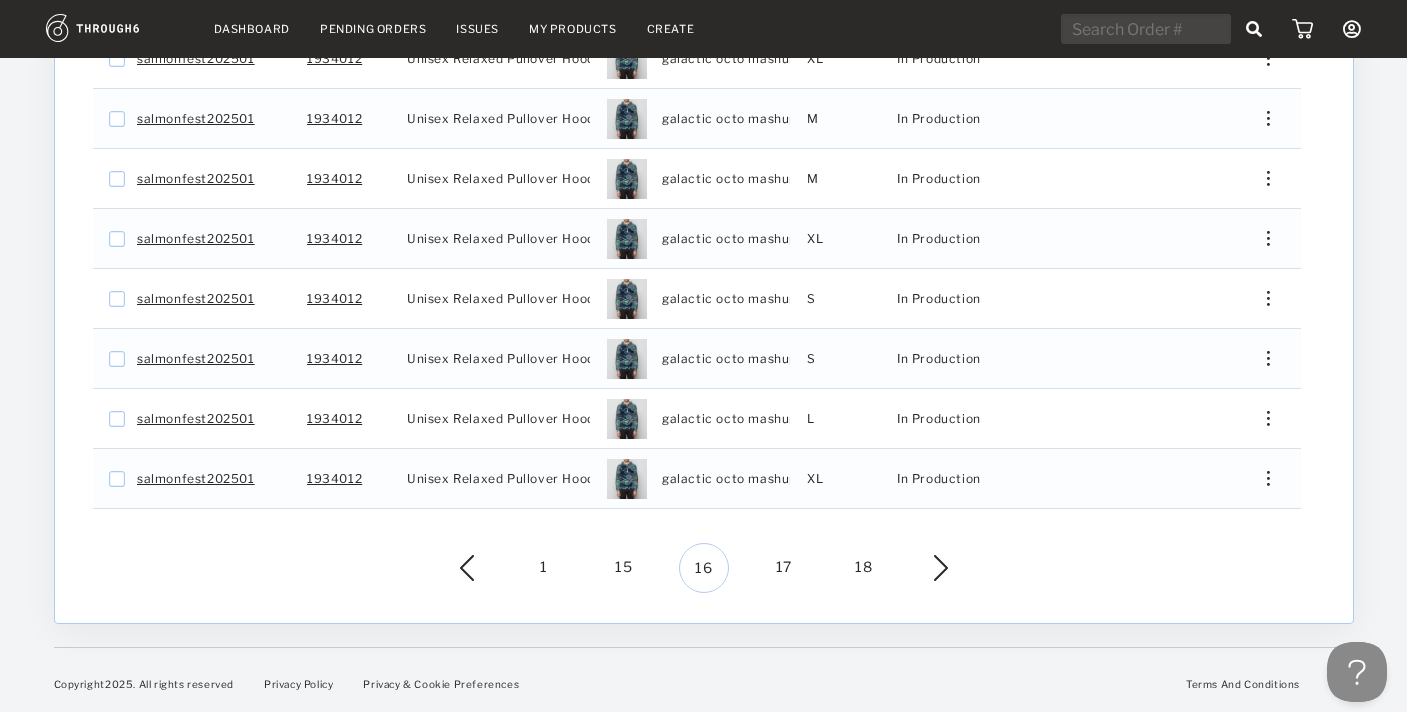 click on "15" at bounding box center (624, 568) 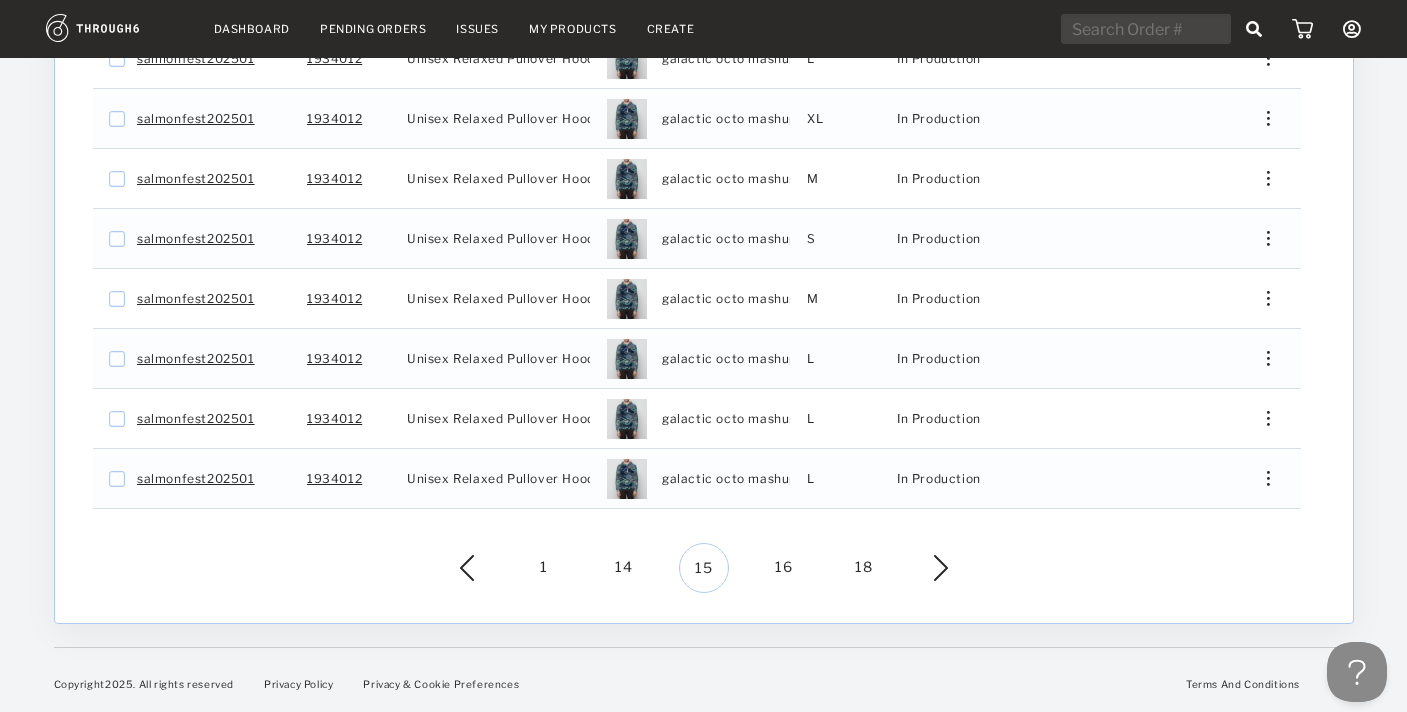 click on "1" at bounding box center (544, 568) 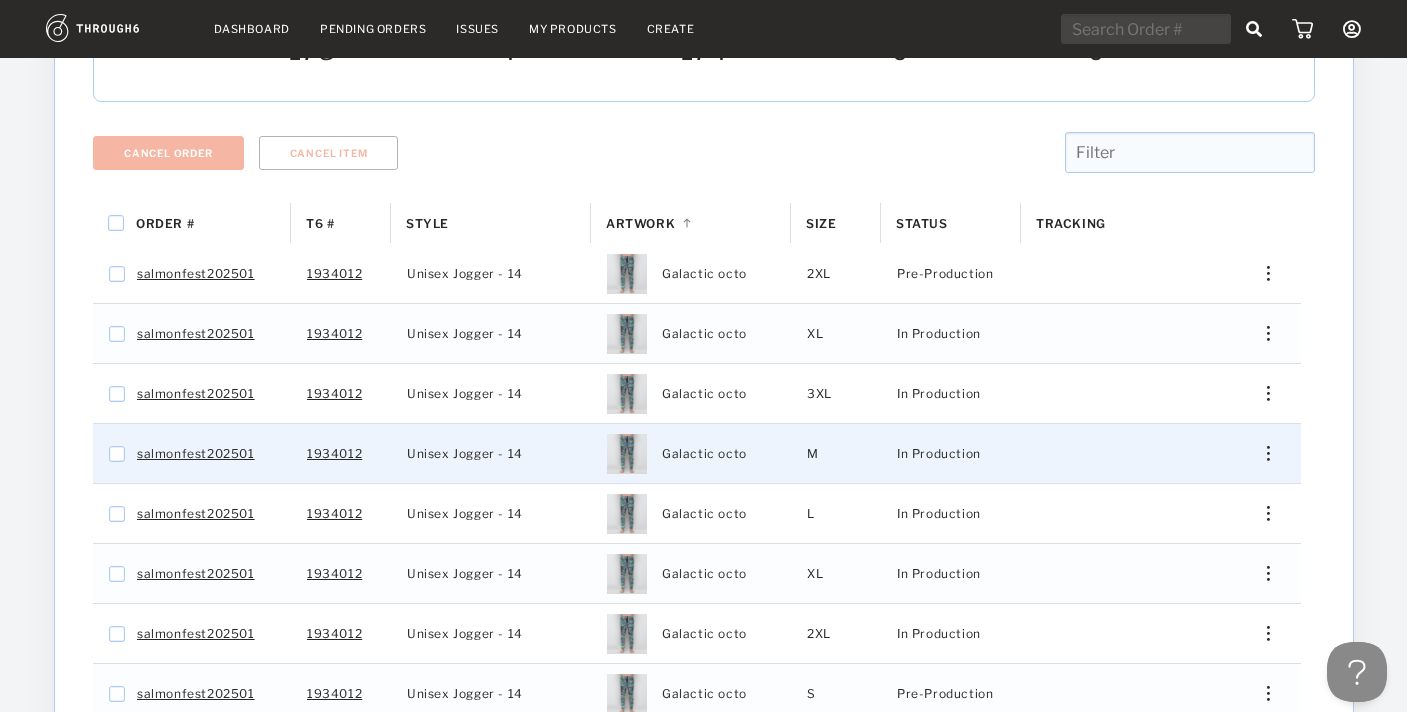 scroll, scrollTop: 582, scrollLeft: 0, axis: vertical 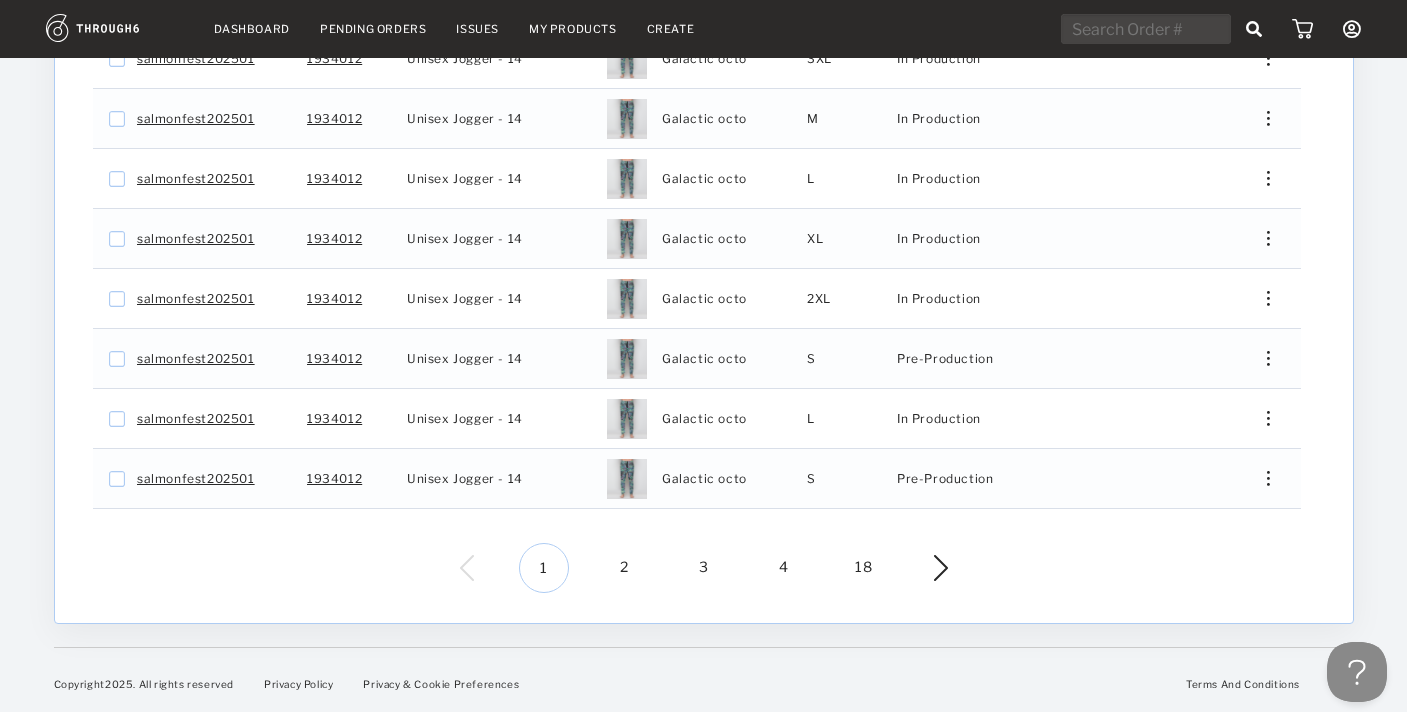 click on "1" at bounding box center (544, 568) 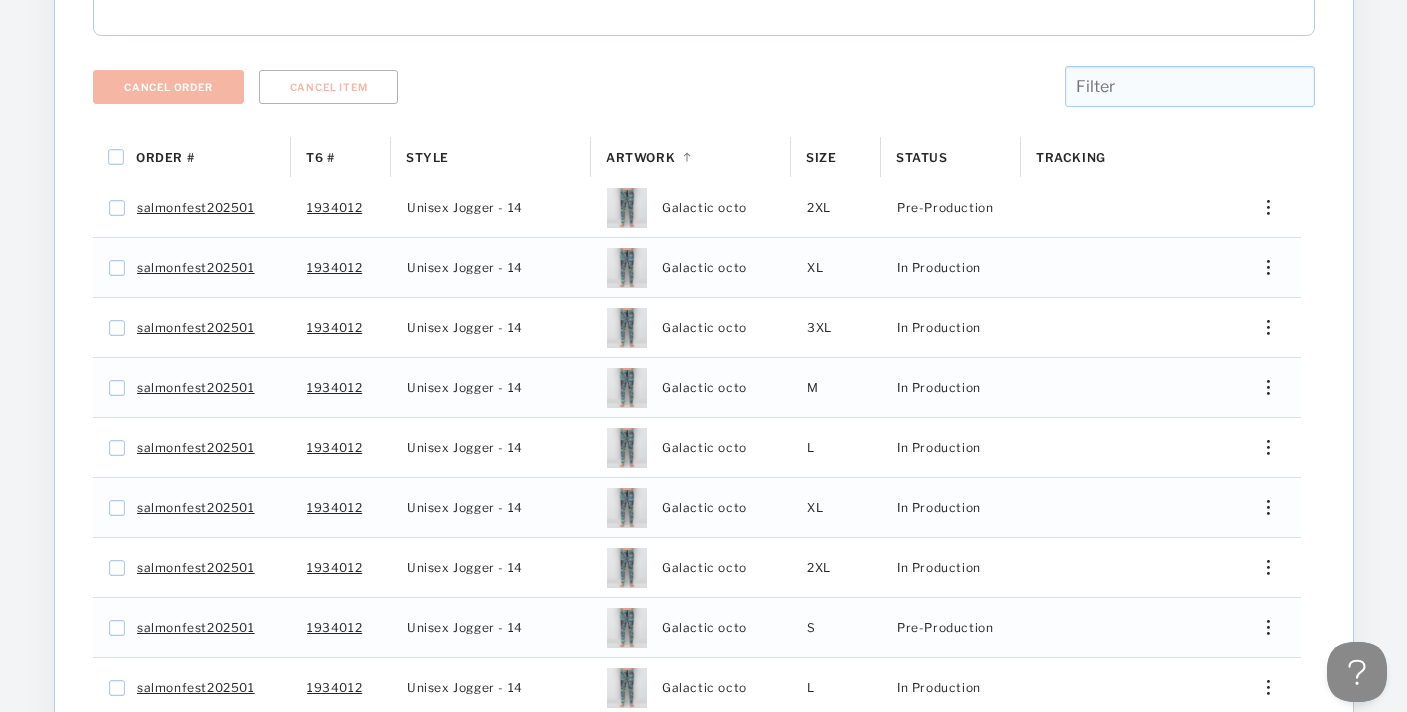 scroll, scrollTop: 0, scrollLeft: 0, axis: both 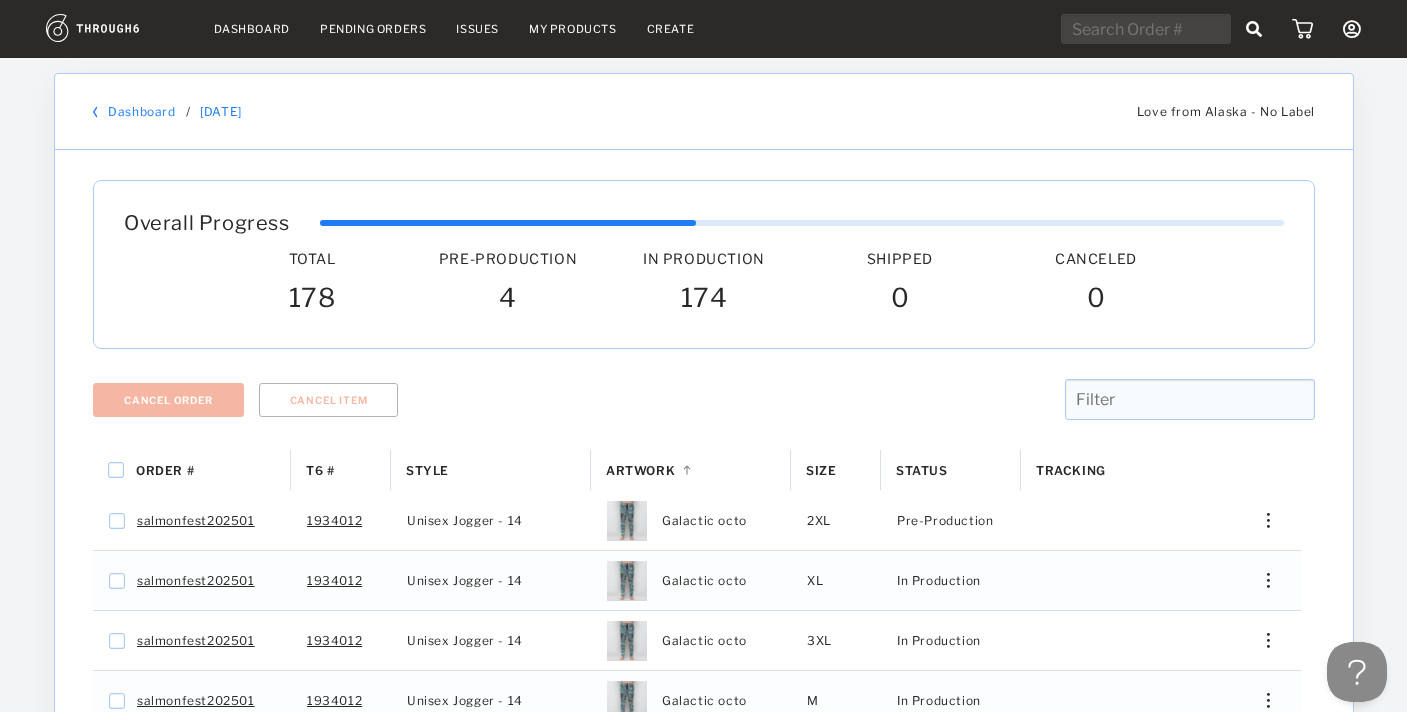 click on "Dashboard" at bounding box center (252, 29) 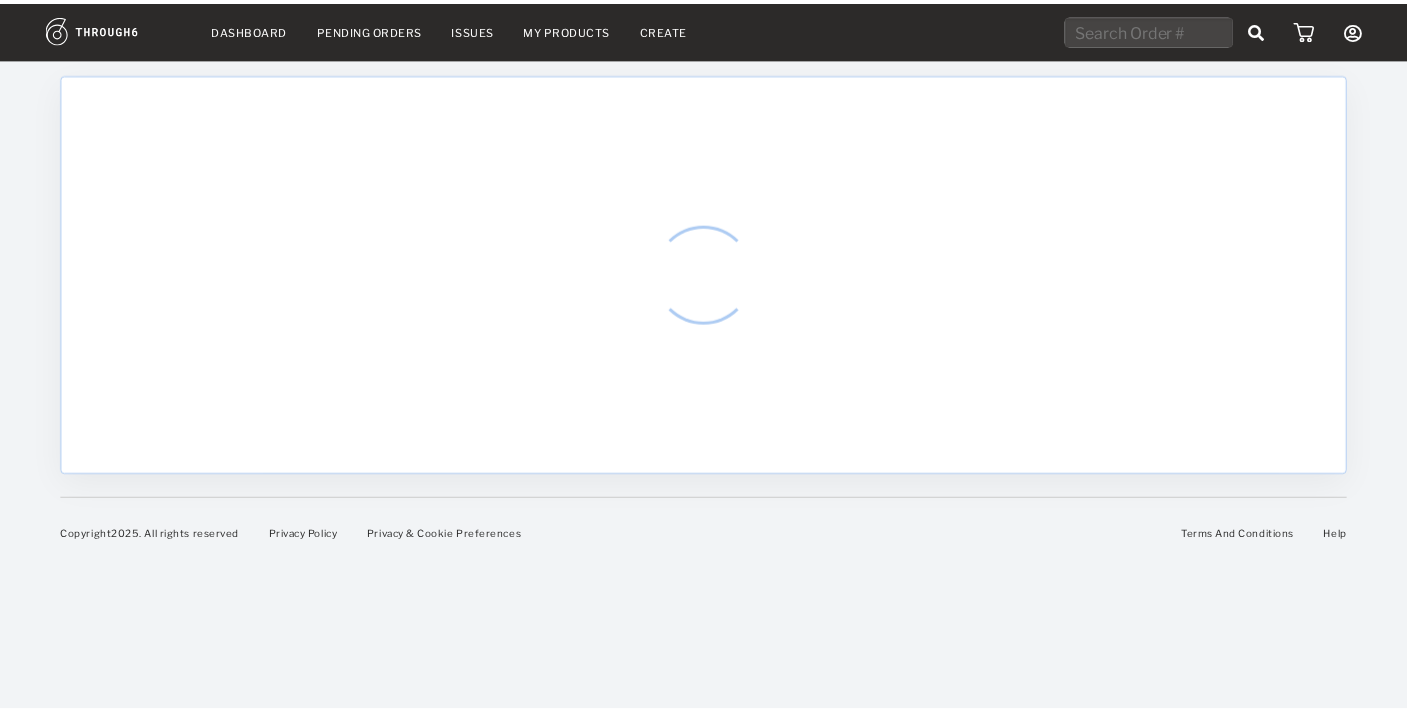 scroll, scrollTop: 0, scrollLeft: 0, axis: both 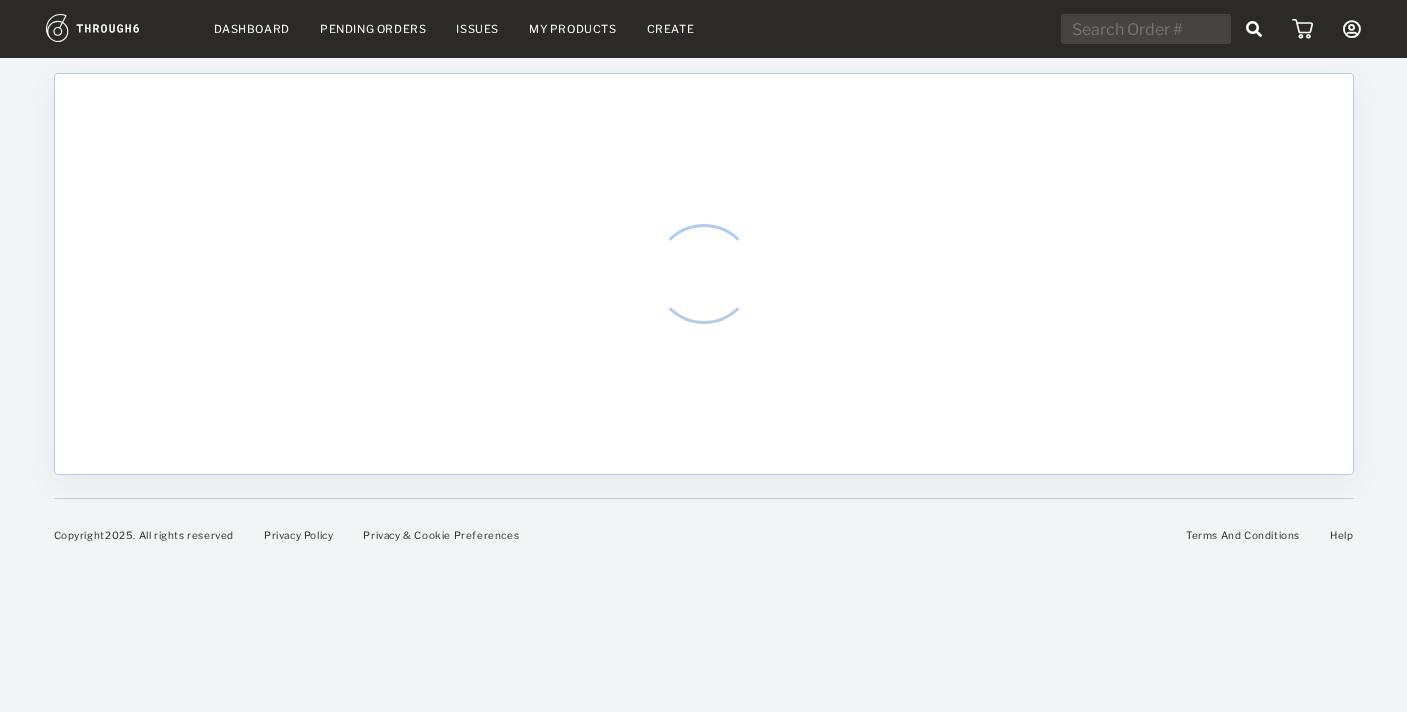 select on "7" 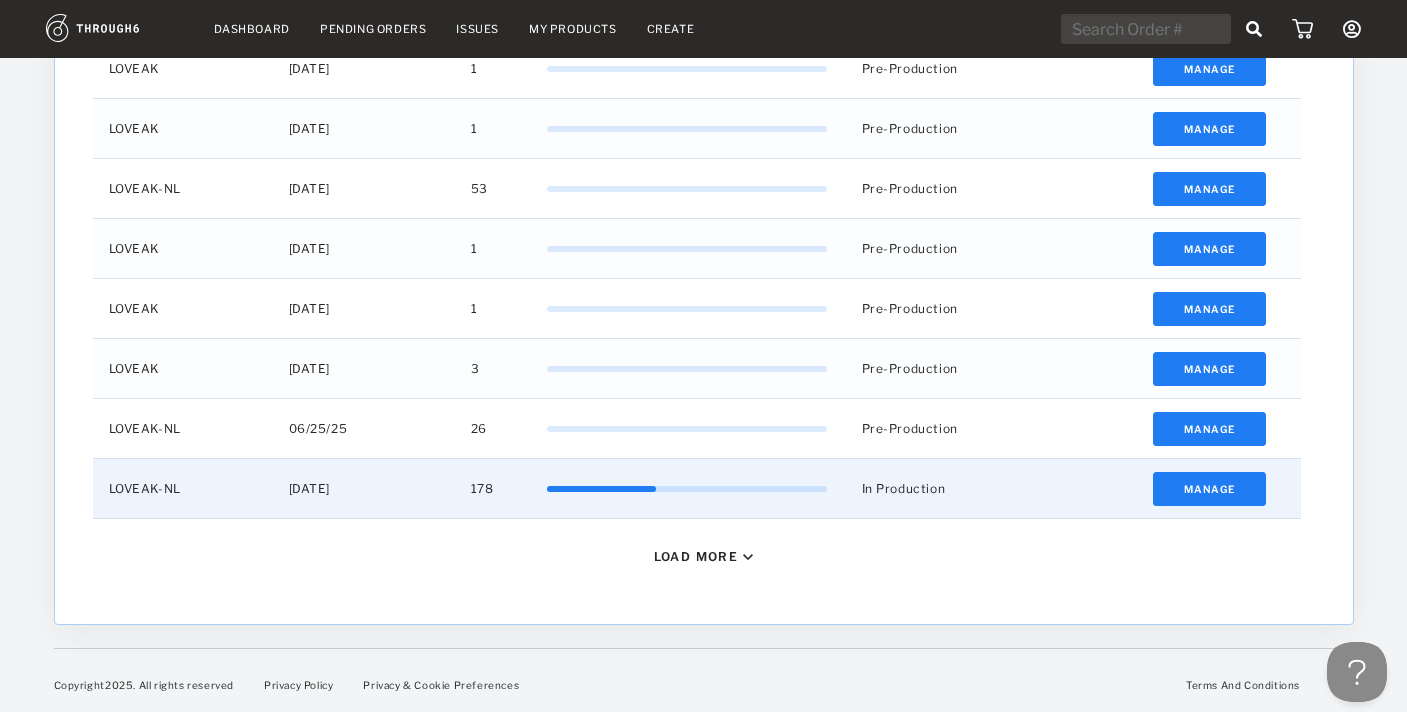 scroll, scrollTop: 712, scrollLeft: 0, axis: vertical 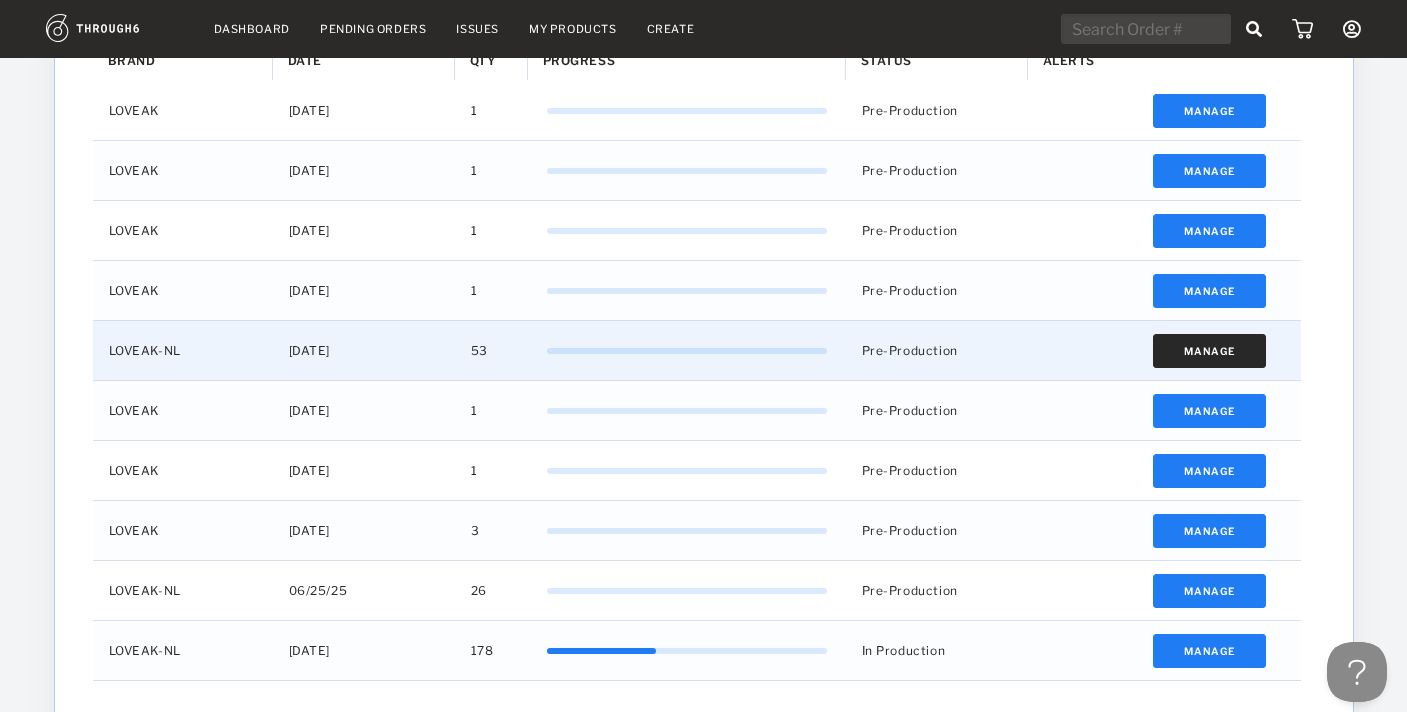 click on "Manage" at bounding box center [1209, 351] 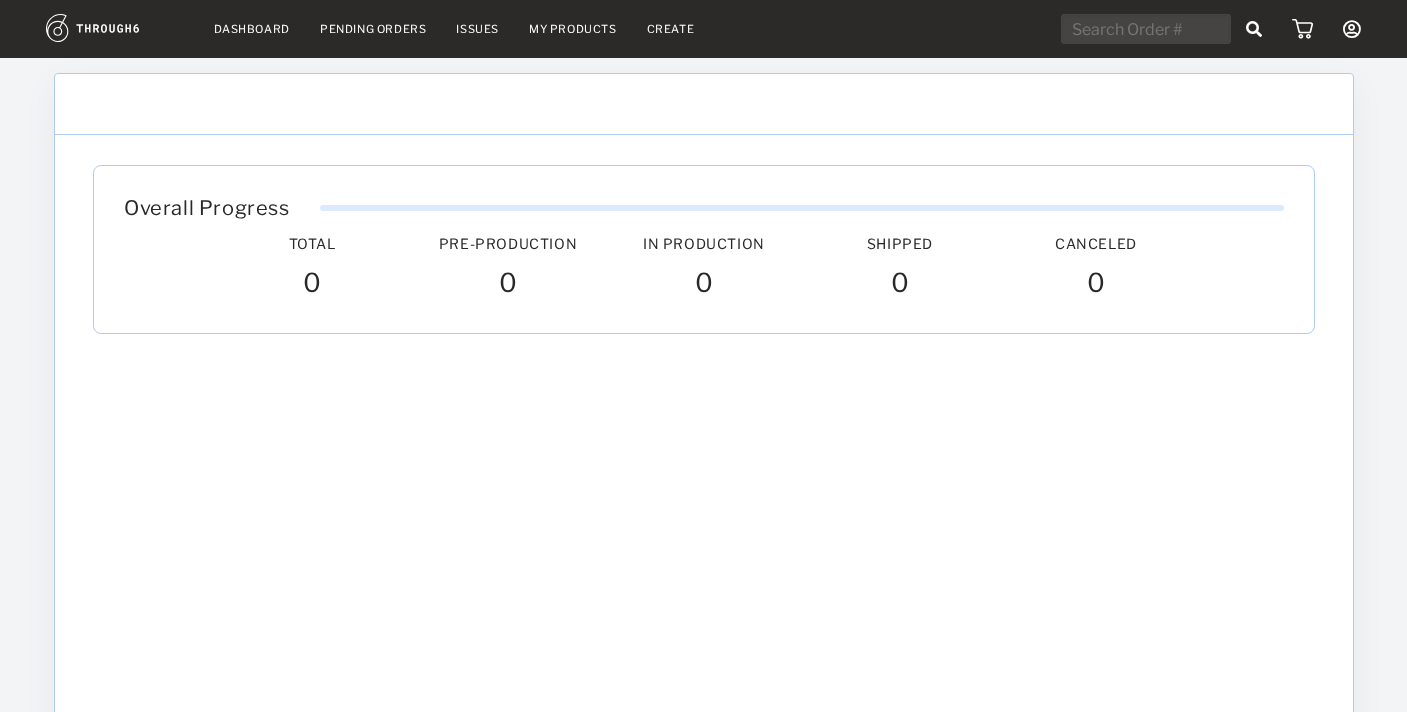 scroll, scrollTop: 0, scrollLeft: 0, axis: both 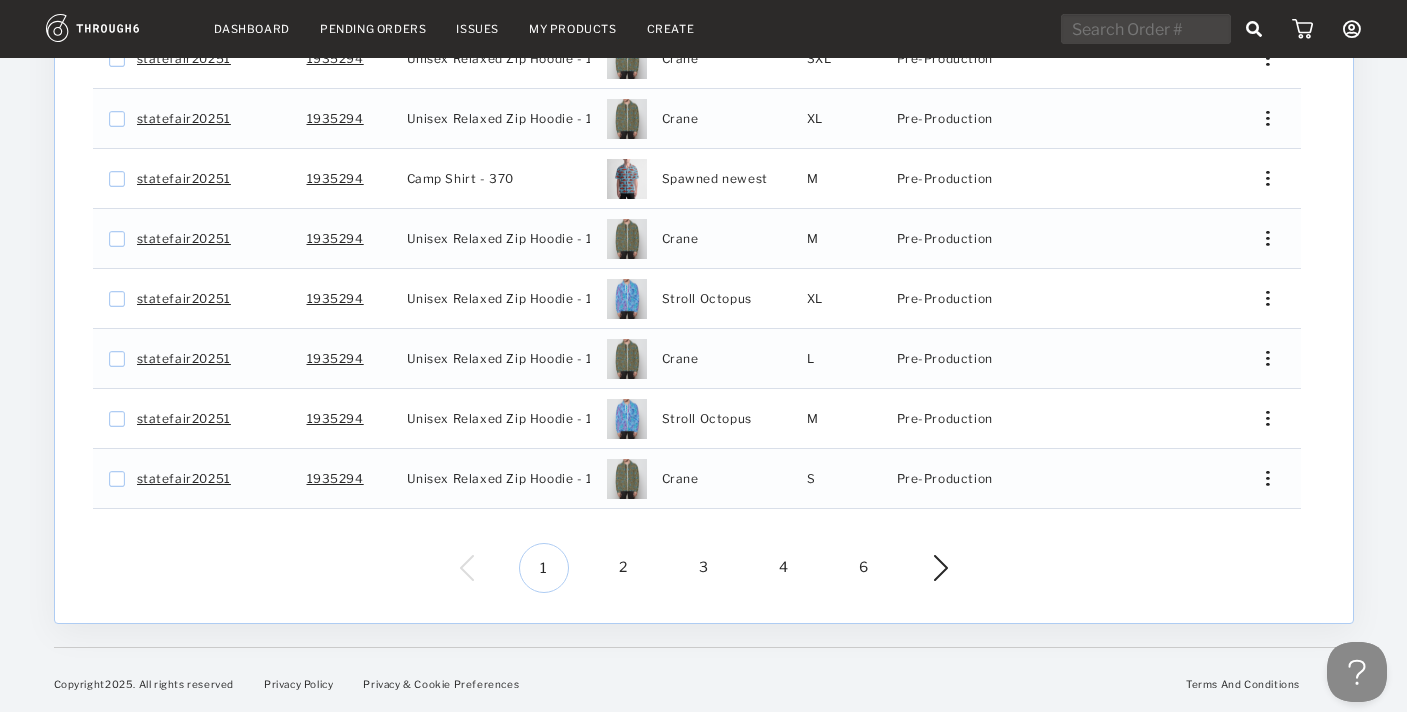 click on "2" at bounding box center (624, 568) 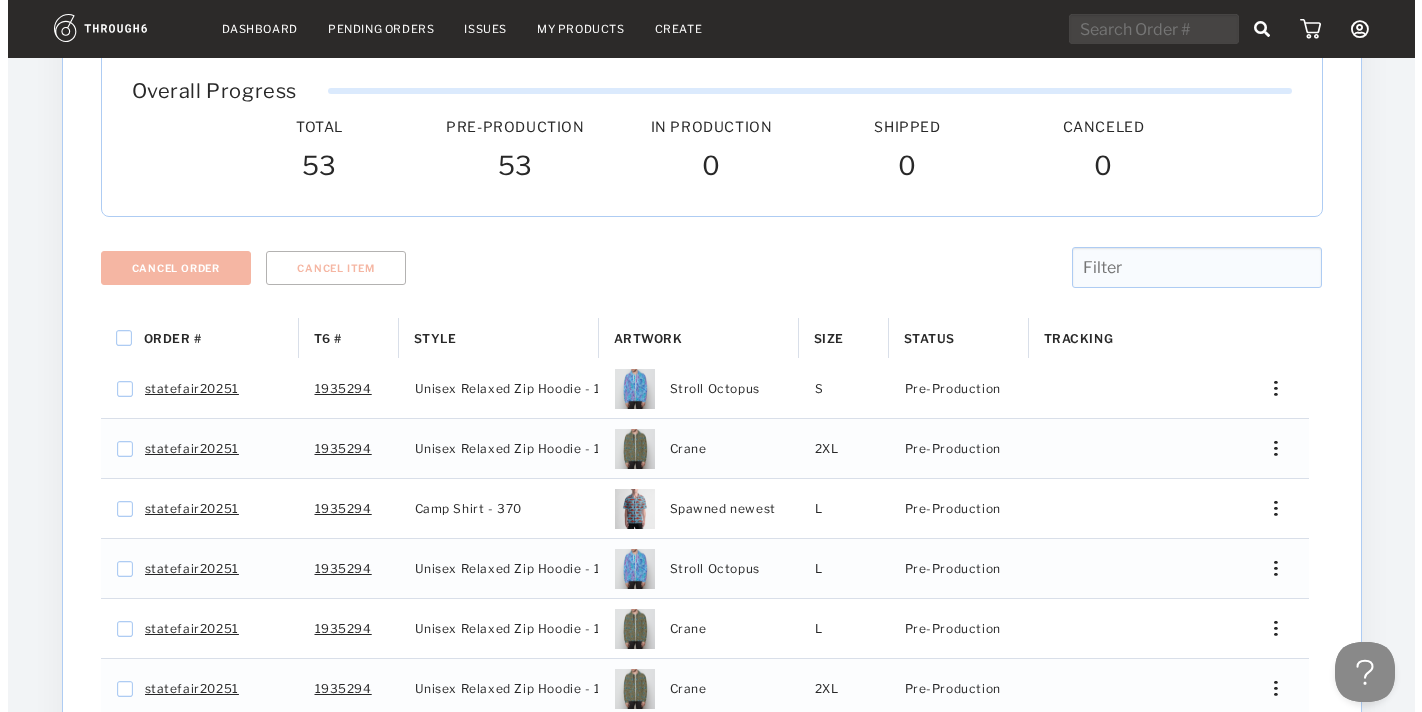 scroll, scrollTop: 0, scrollLeft: 0, axis: both 